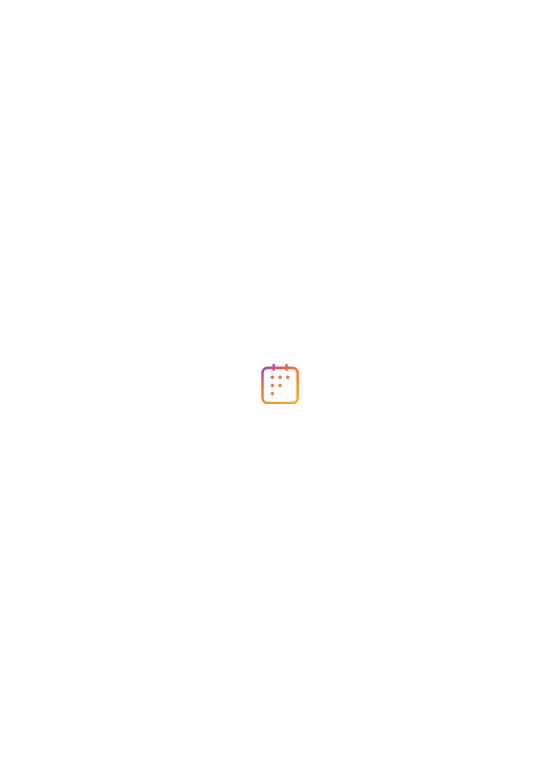 scroll, scrollTop: 0, scrollLeft: 0, axis: both 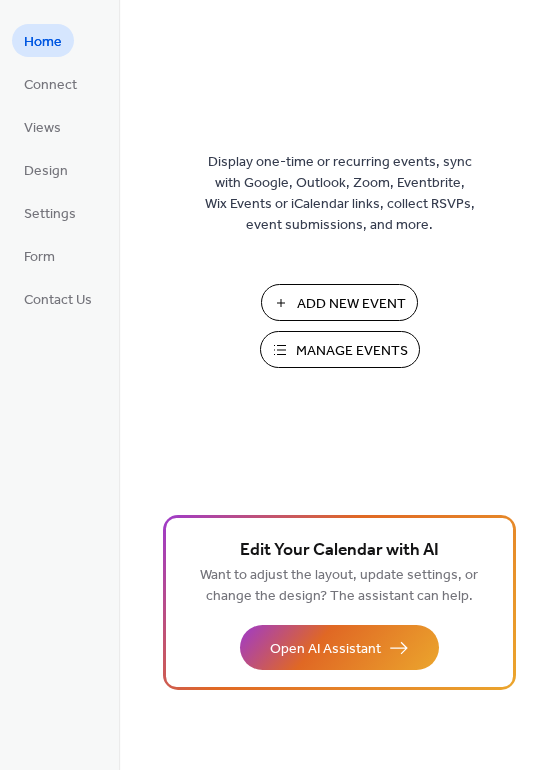 click on "Add New Event" at bounding box center [351, 304] 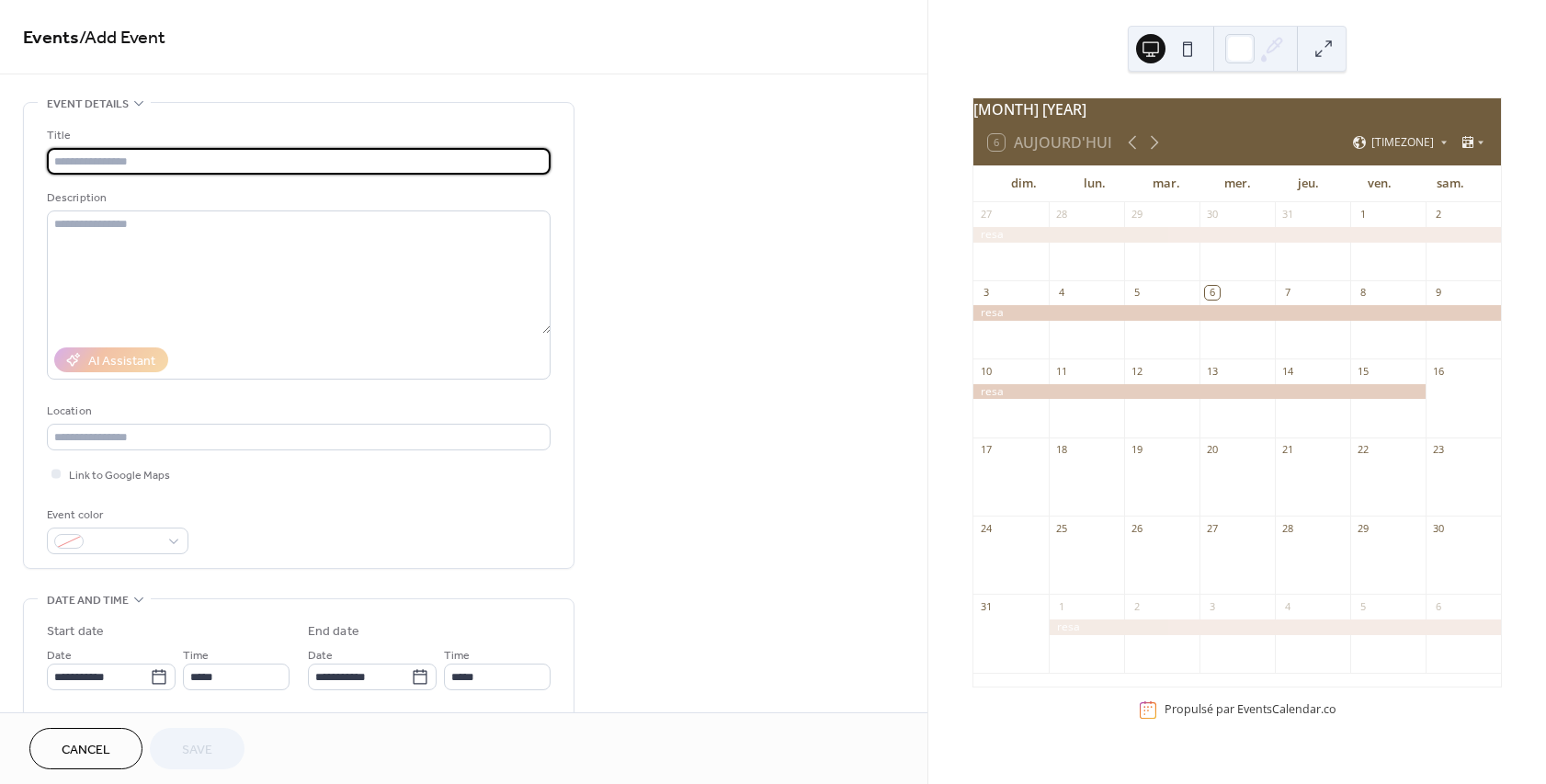 scroll, scrollTop: 0, scrollLeft: 0, axis: both 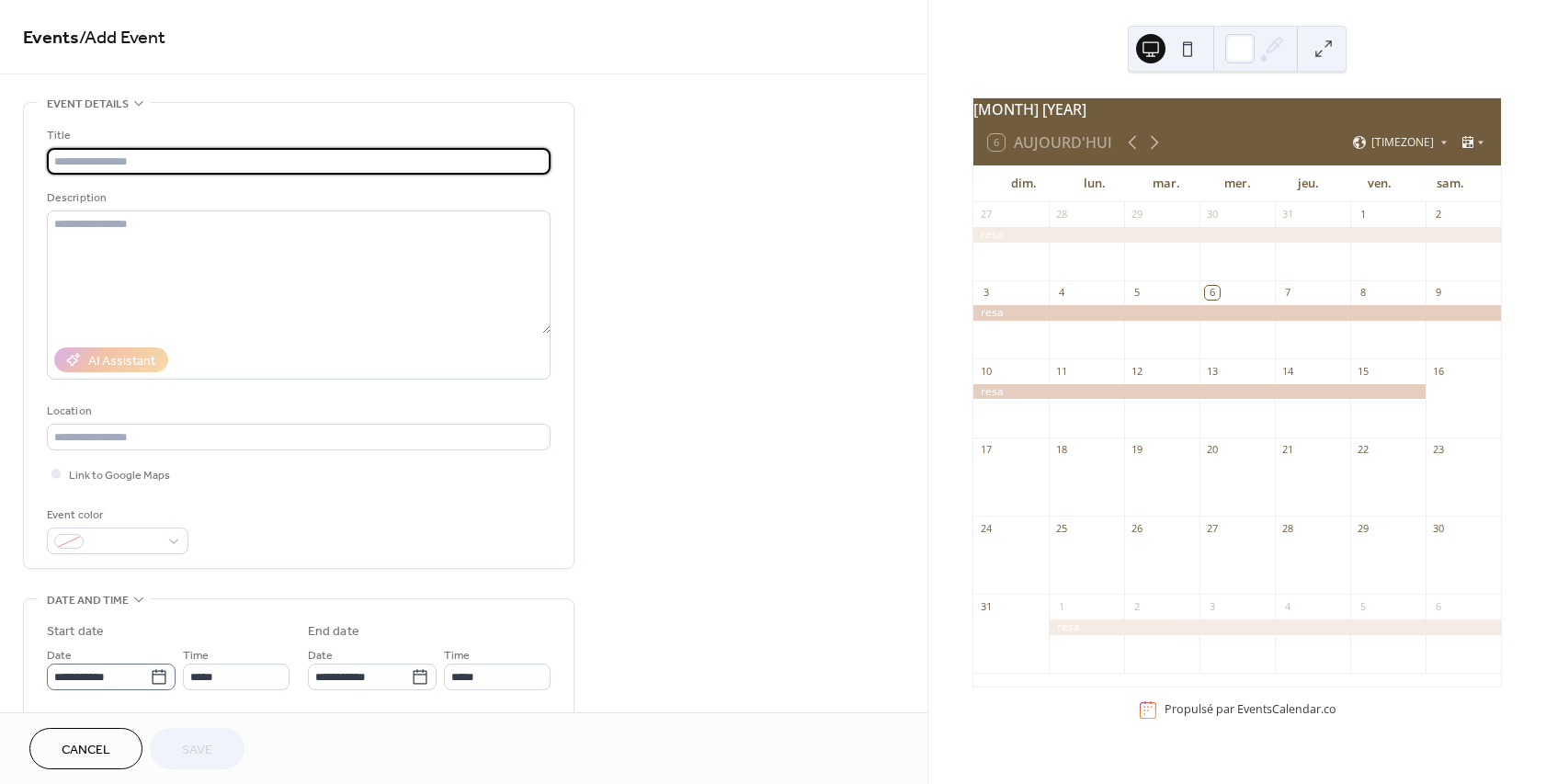 click 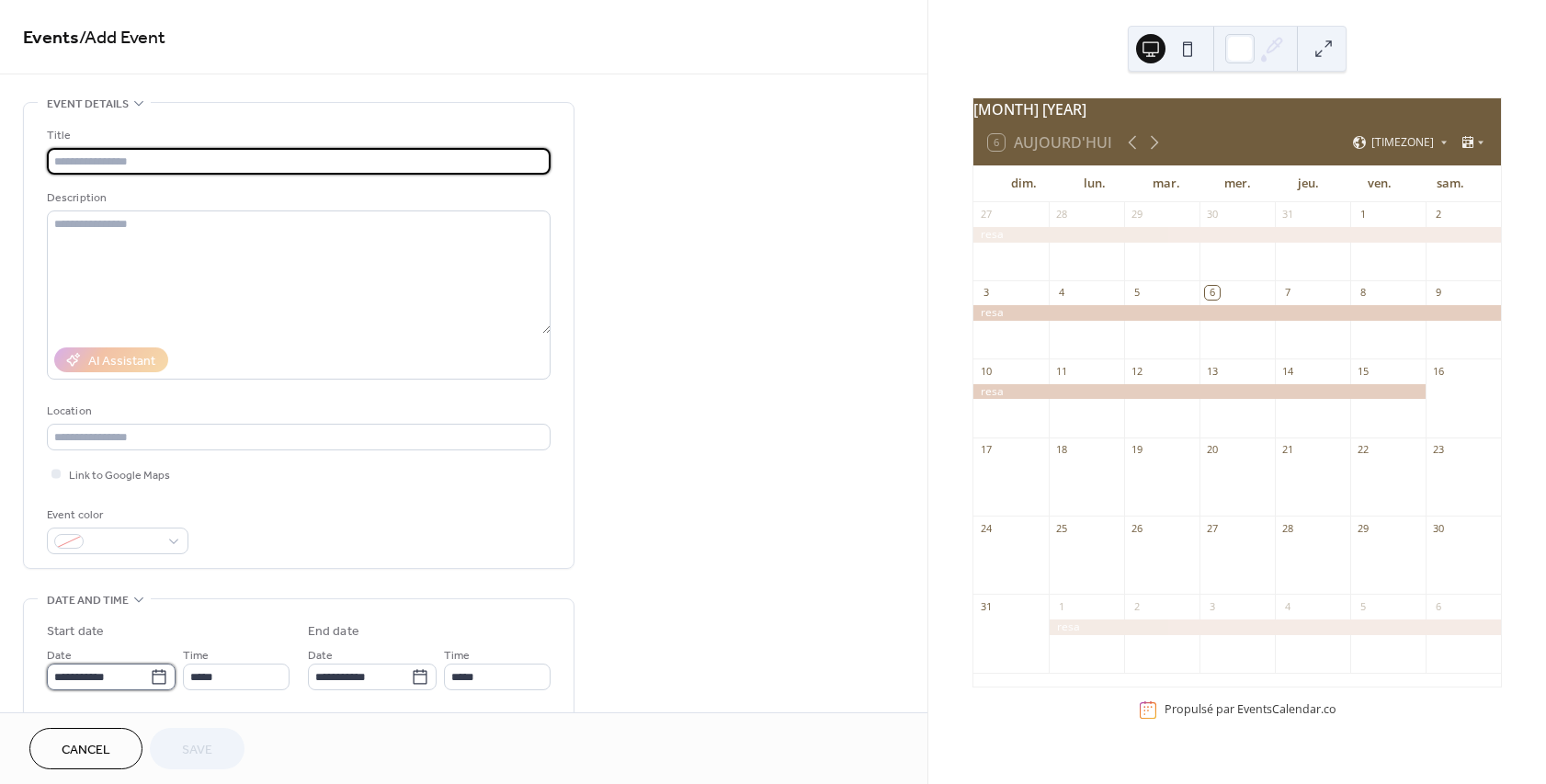 click on "**********" at bounding box center [98, 676] 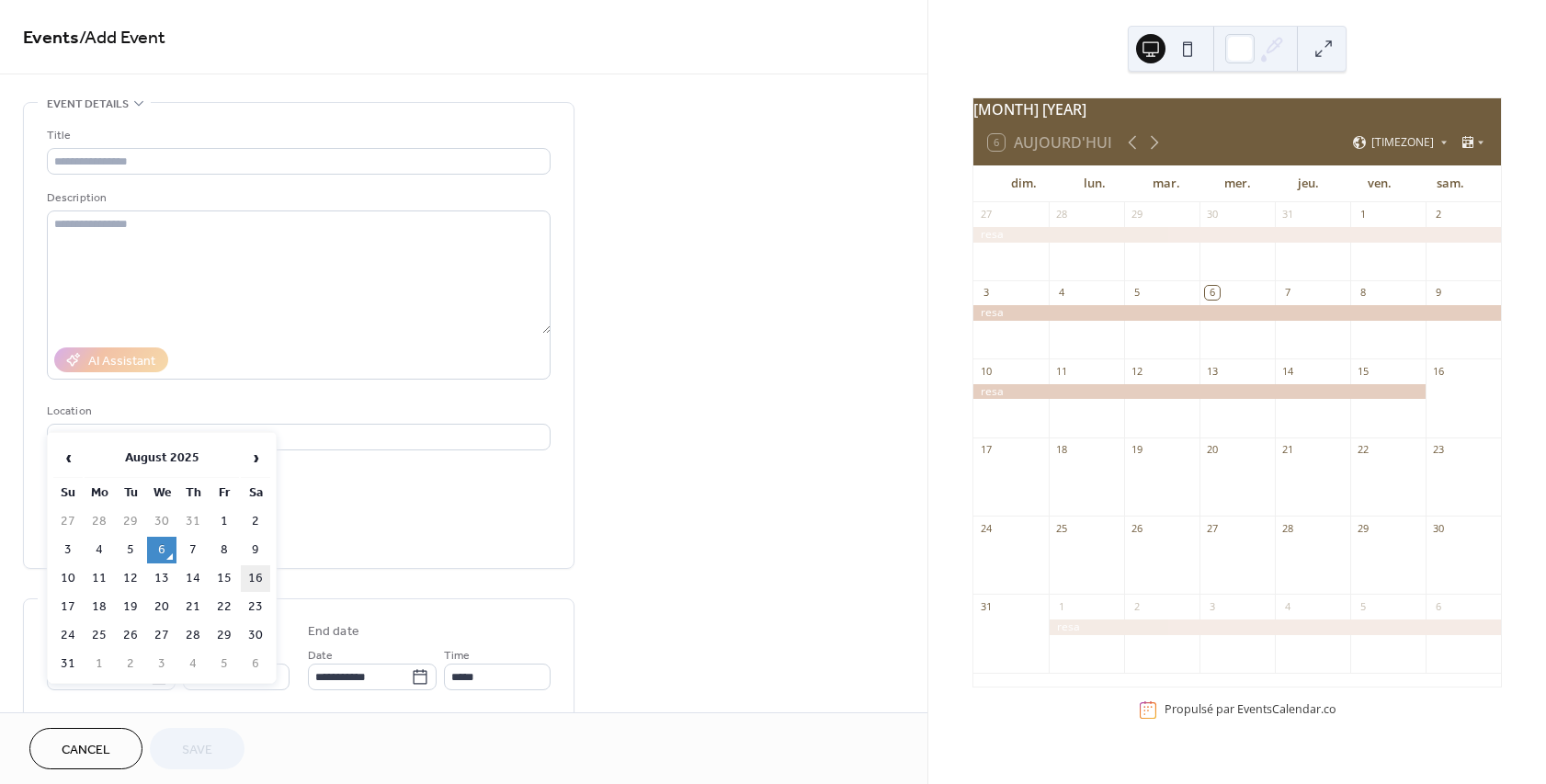 click on "16" at bounding box center [256, 578] 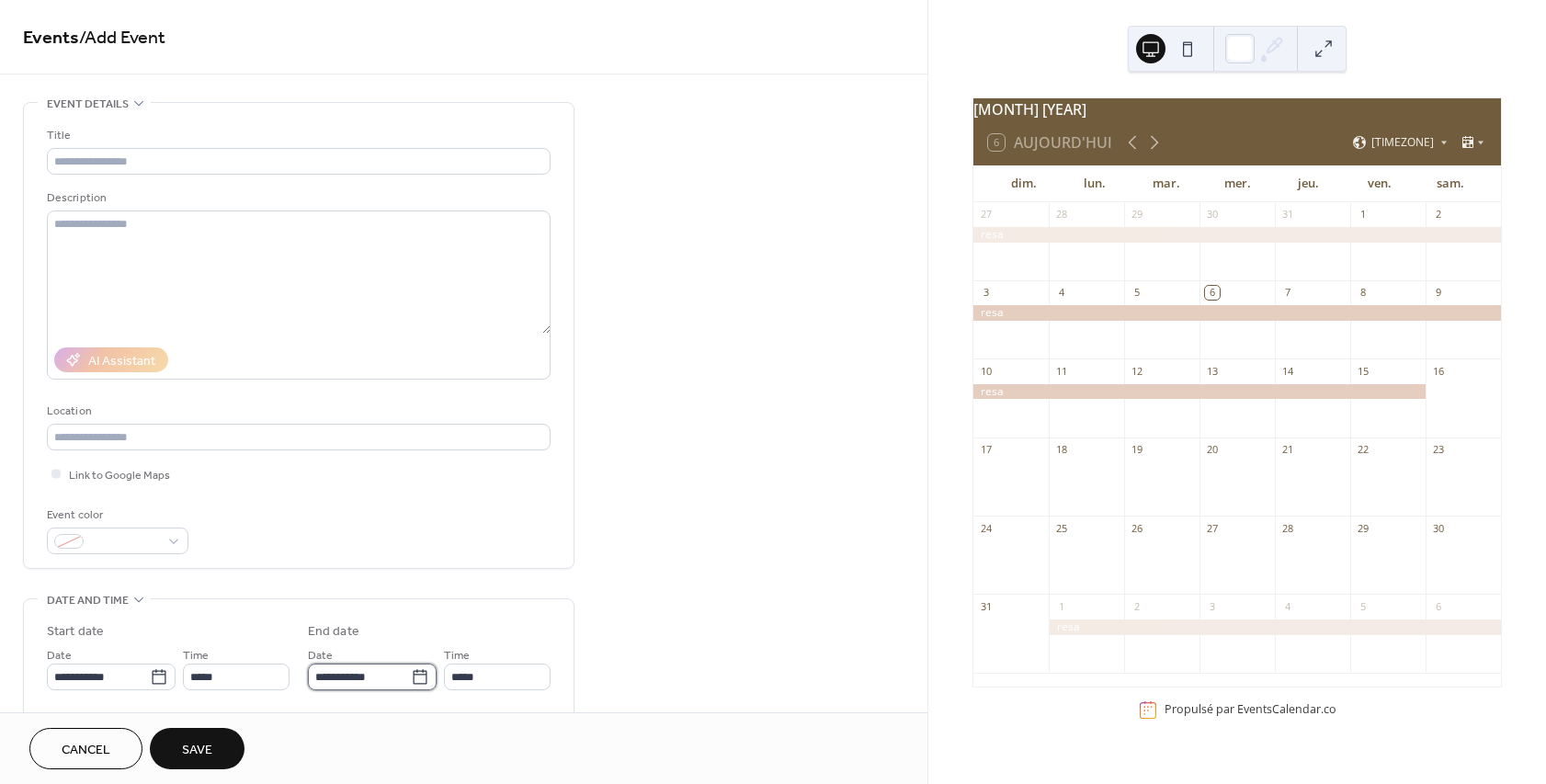 click on "**********" at bounding box center (359, 676) 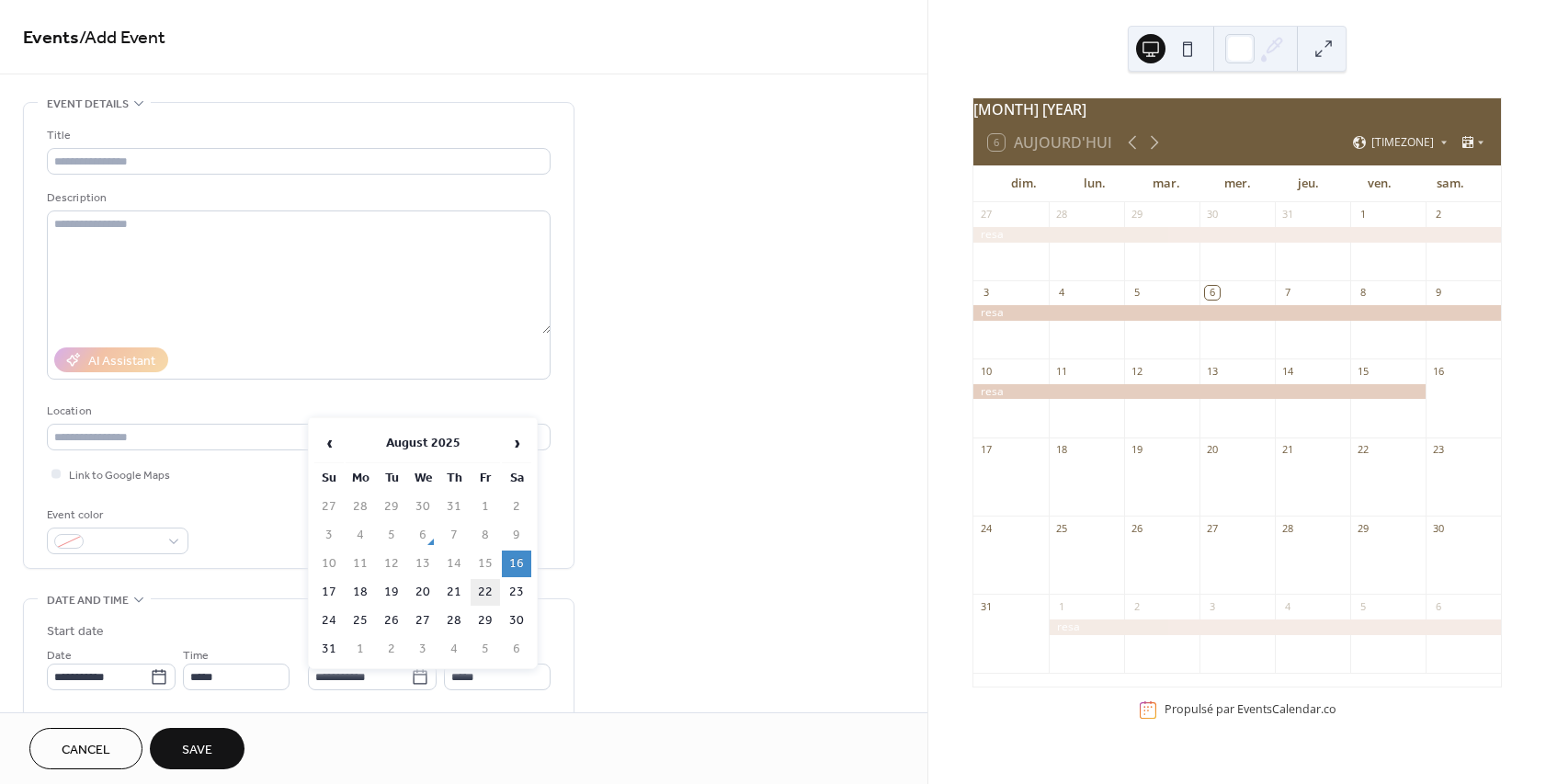 click on "22" at bounding box center (485, 592) 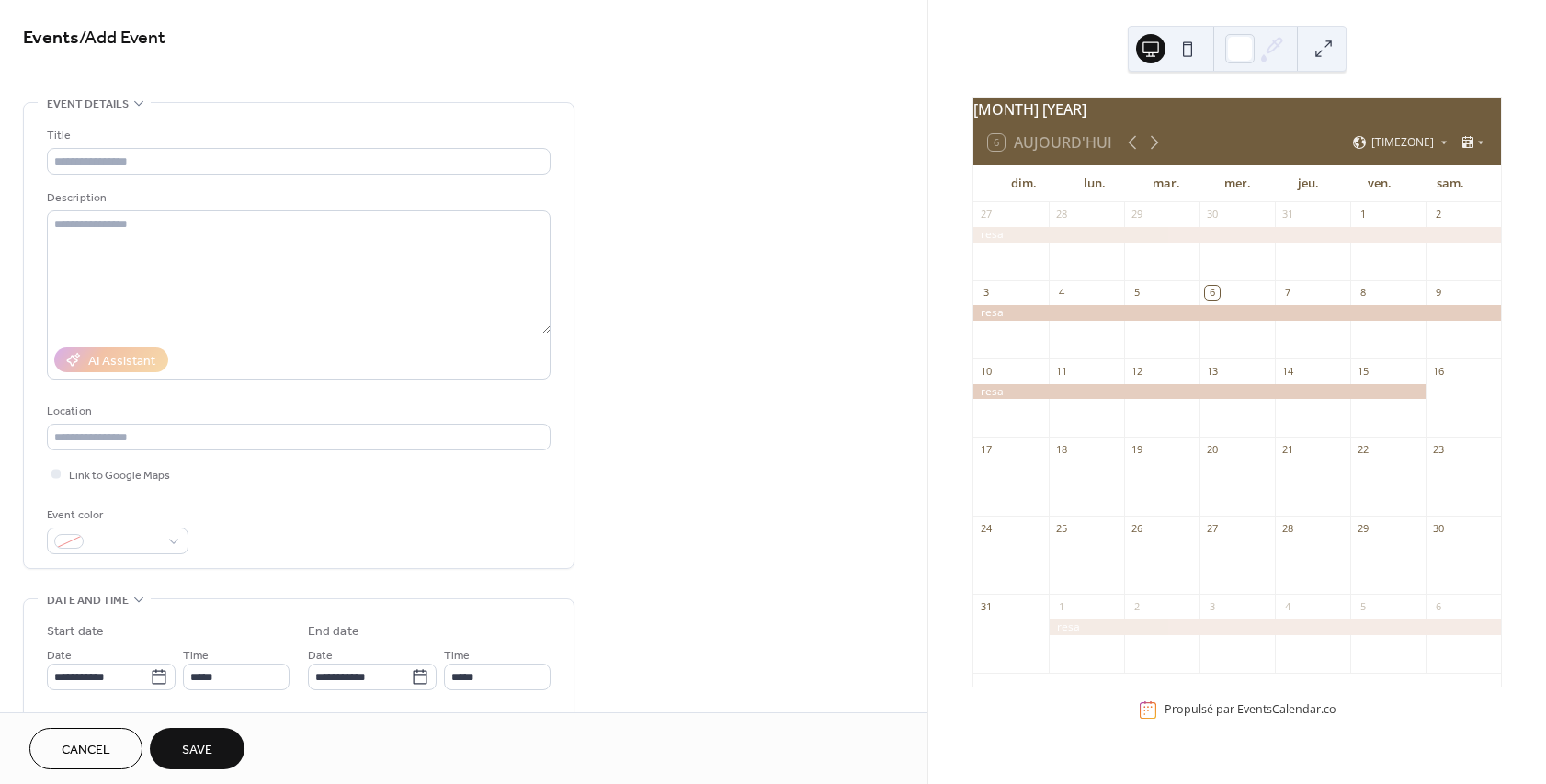 click on "Save" at bounding box center [197, 750] 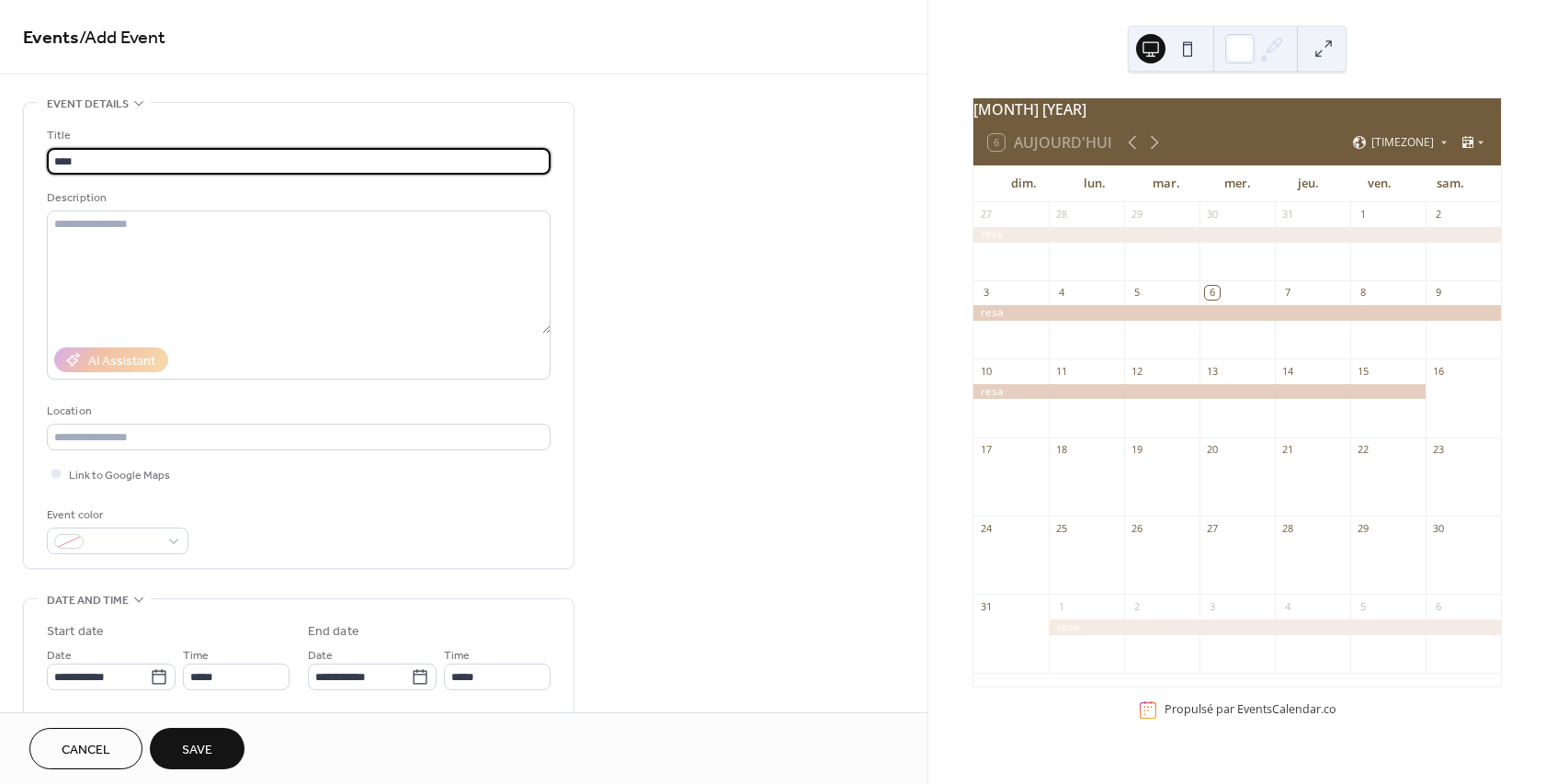 type on "****" 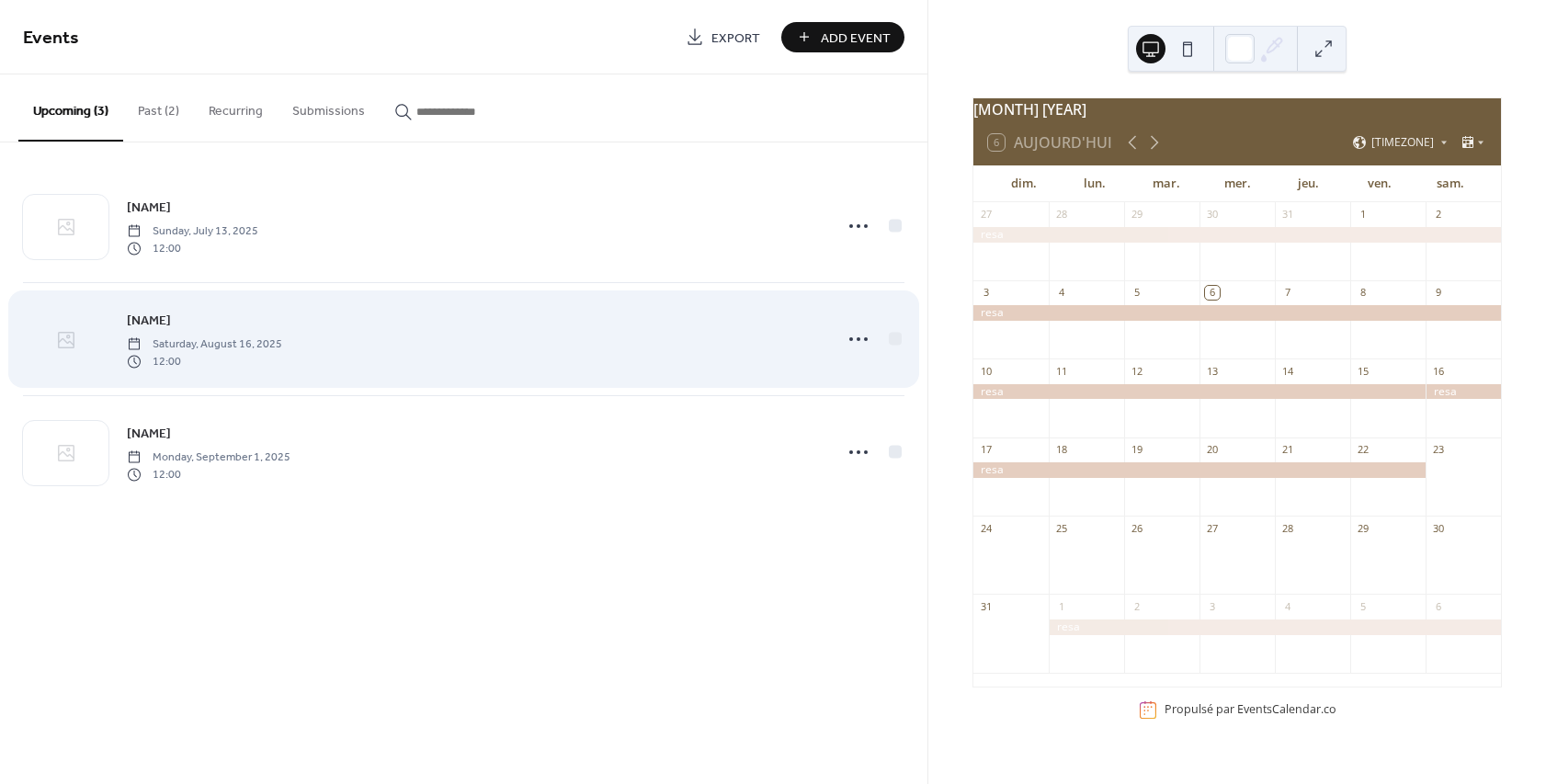 click 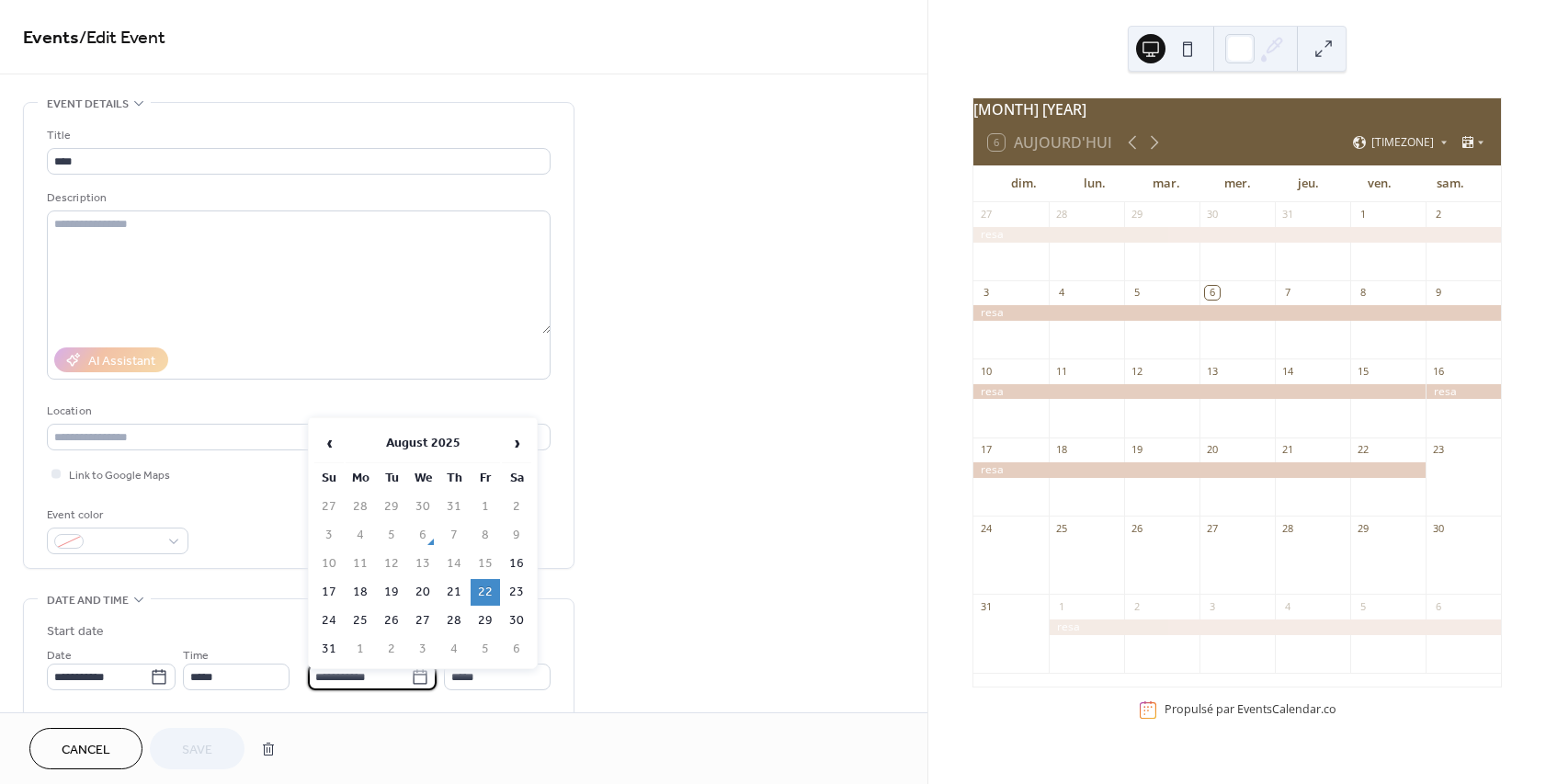 click on "**********" at bounding box center [359, 676] 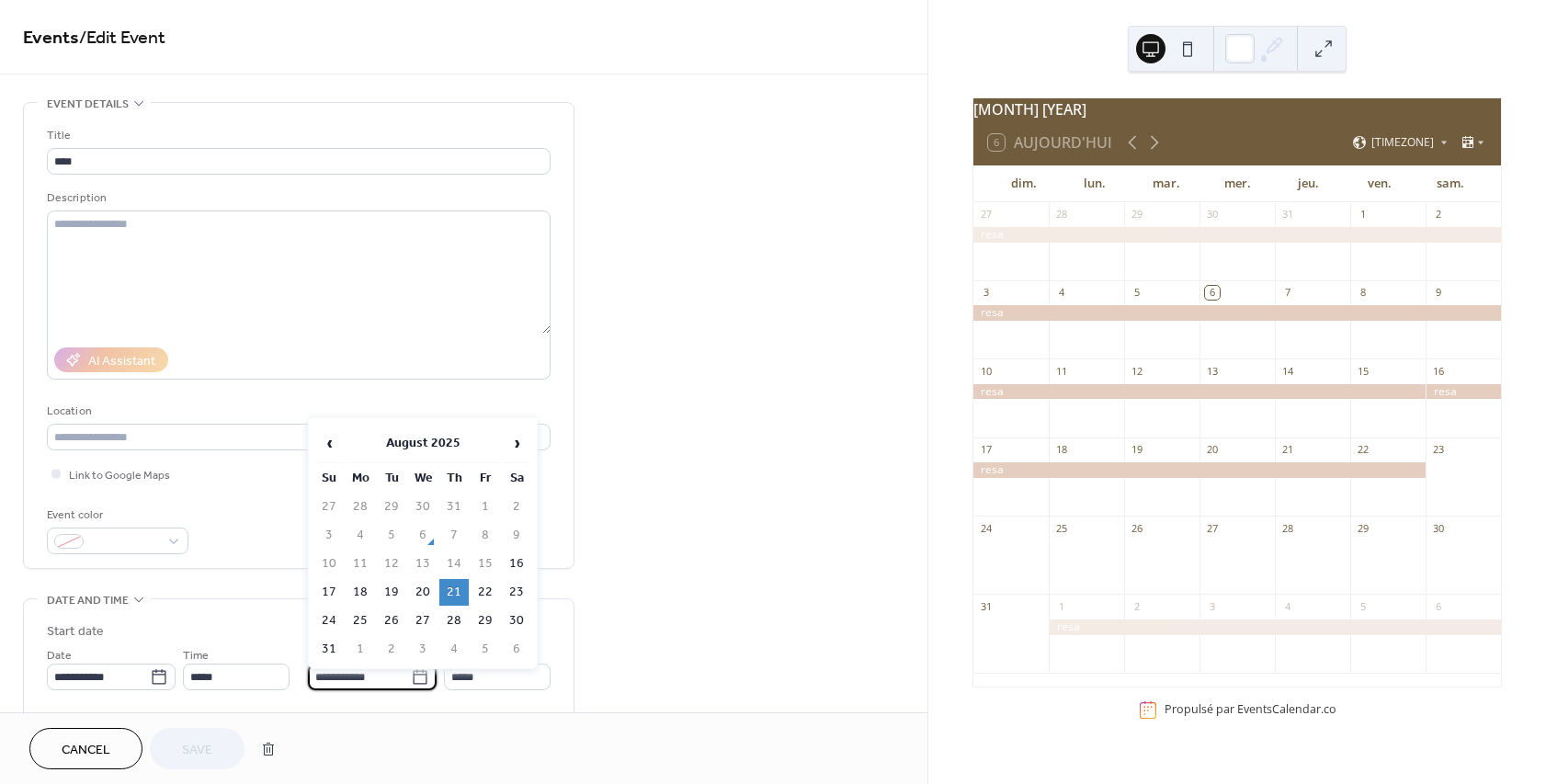 type on "**********" 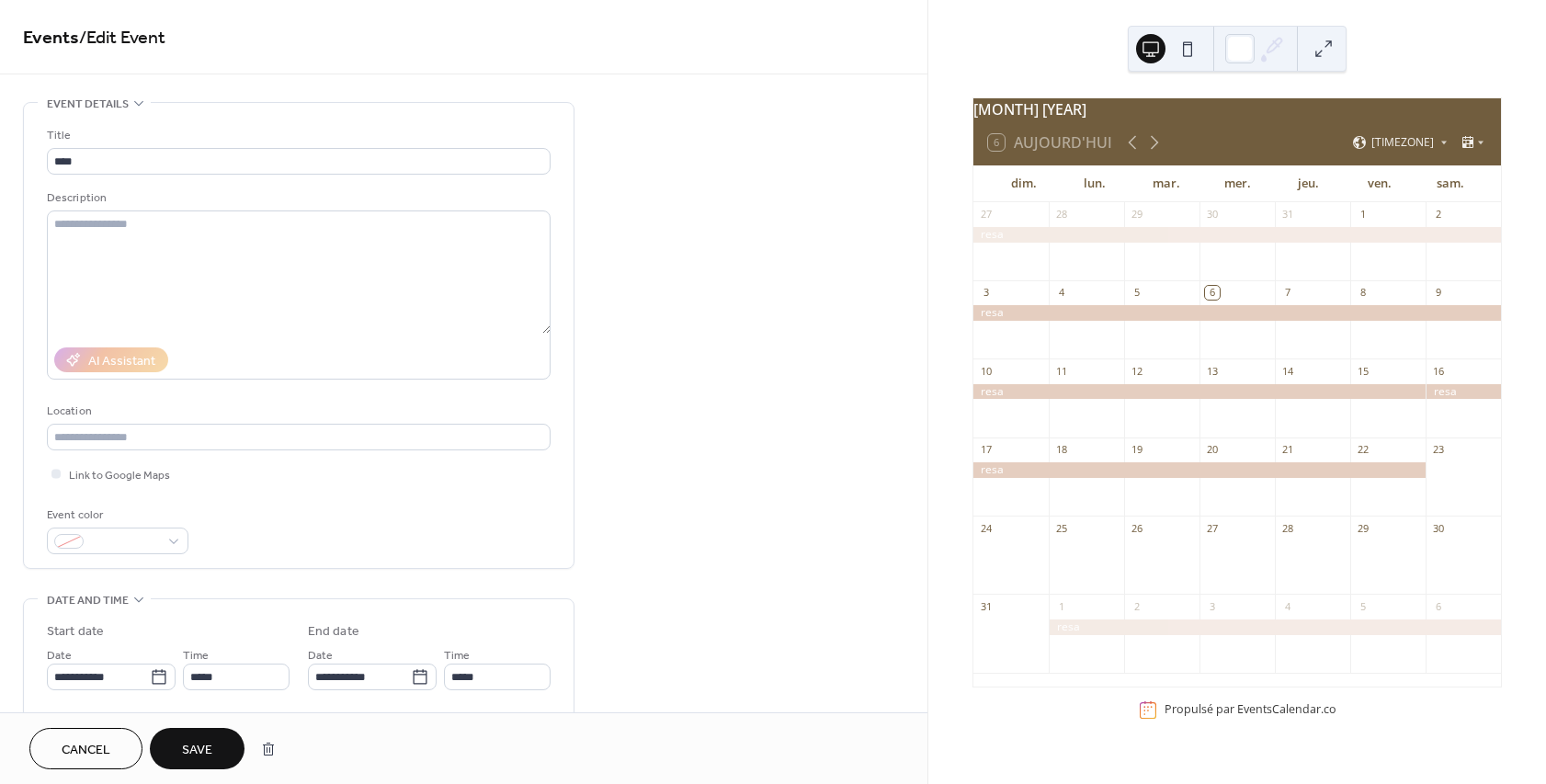click on "Save" at bounding box center [197, 750] 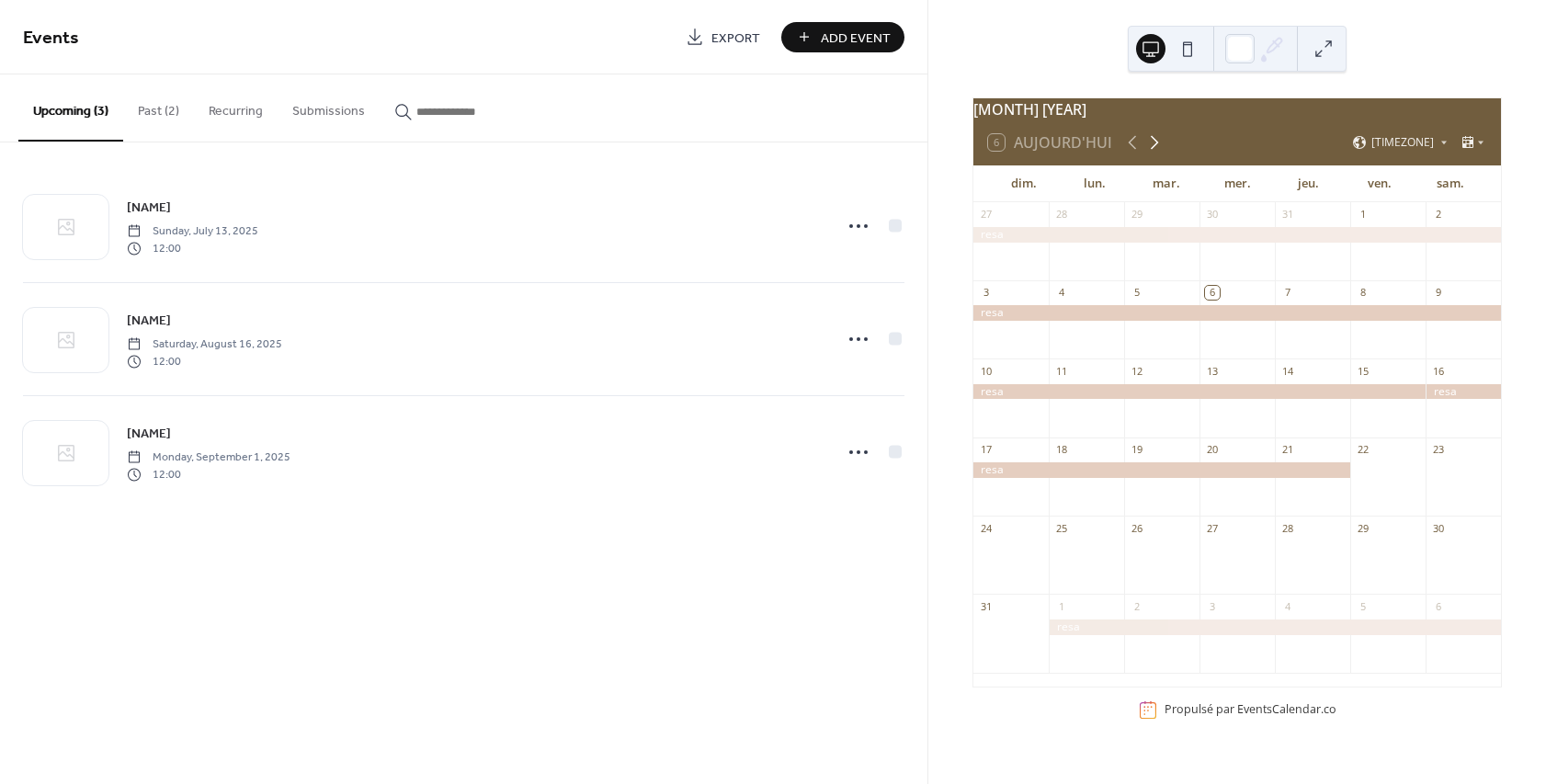 click 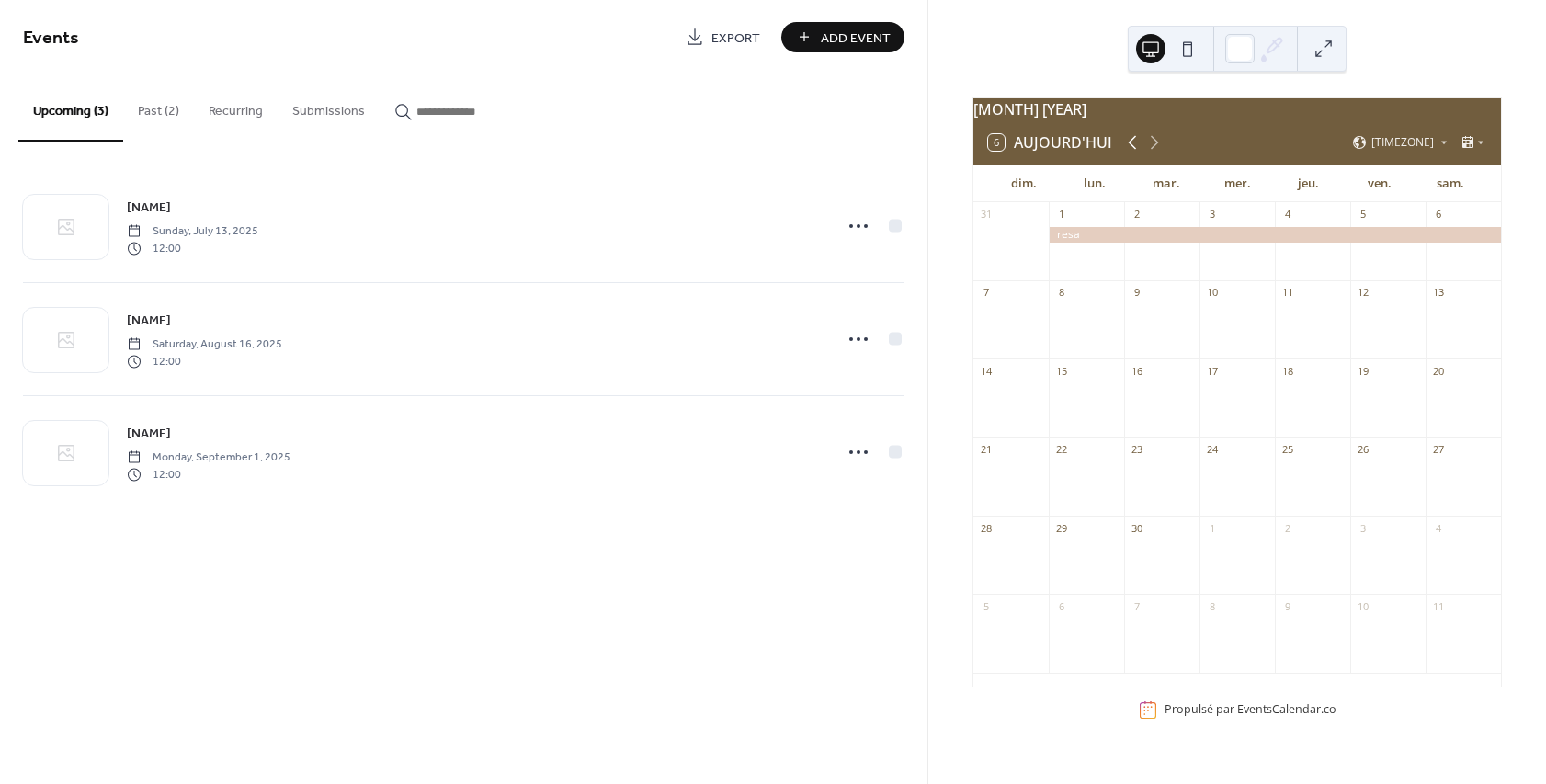 click 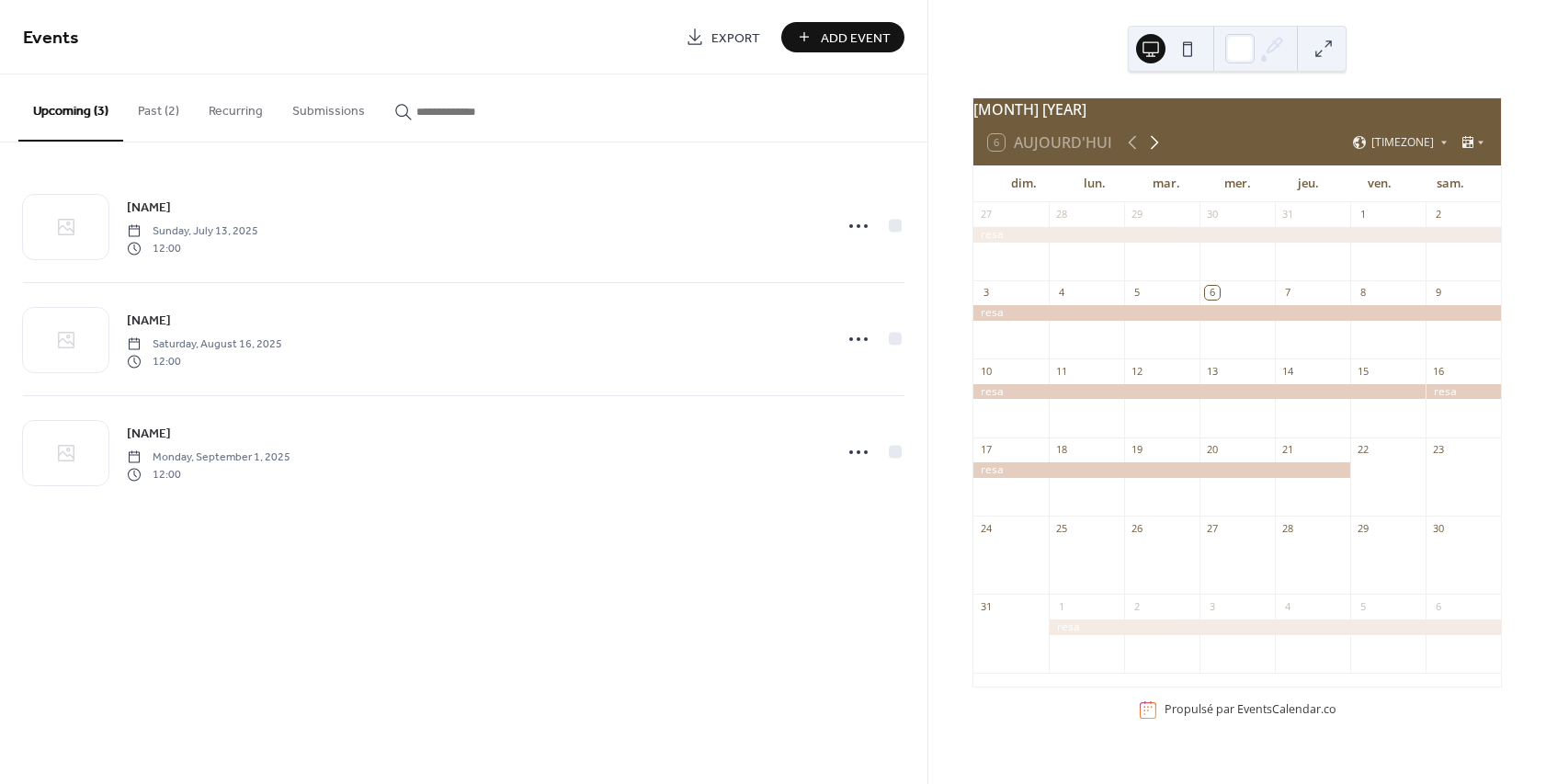 click 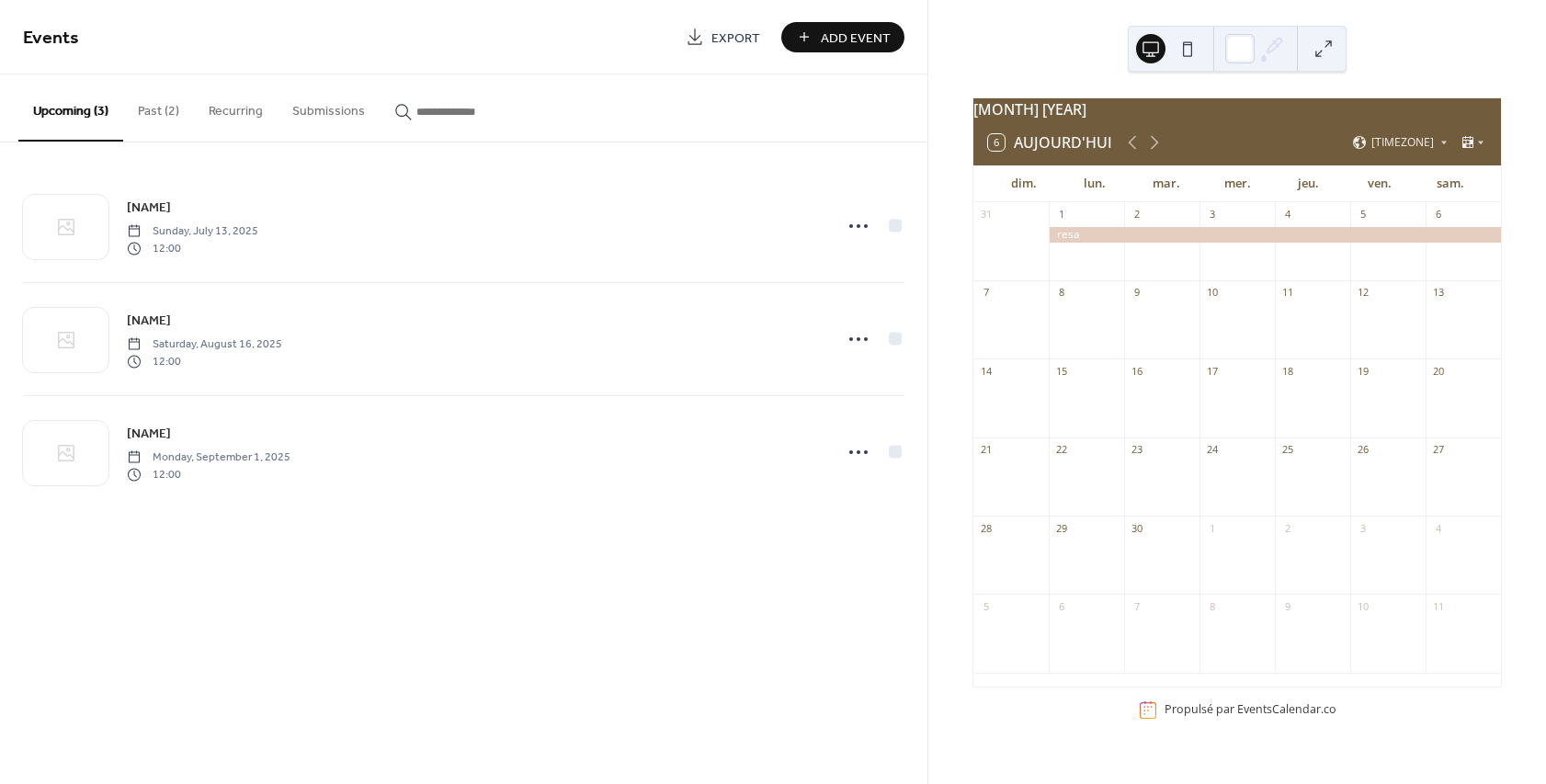 click at bounding box center (1011, 328) 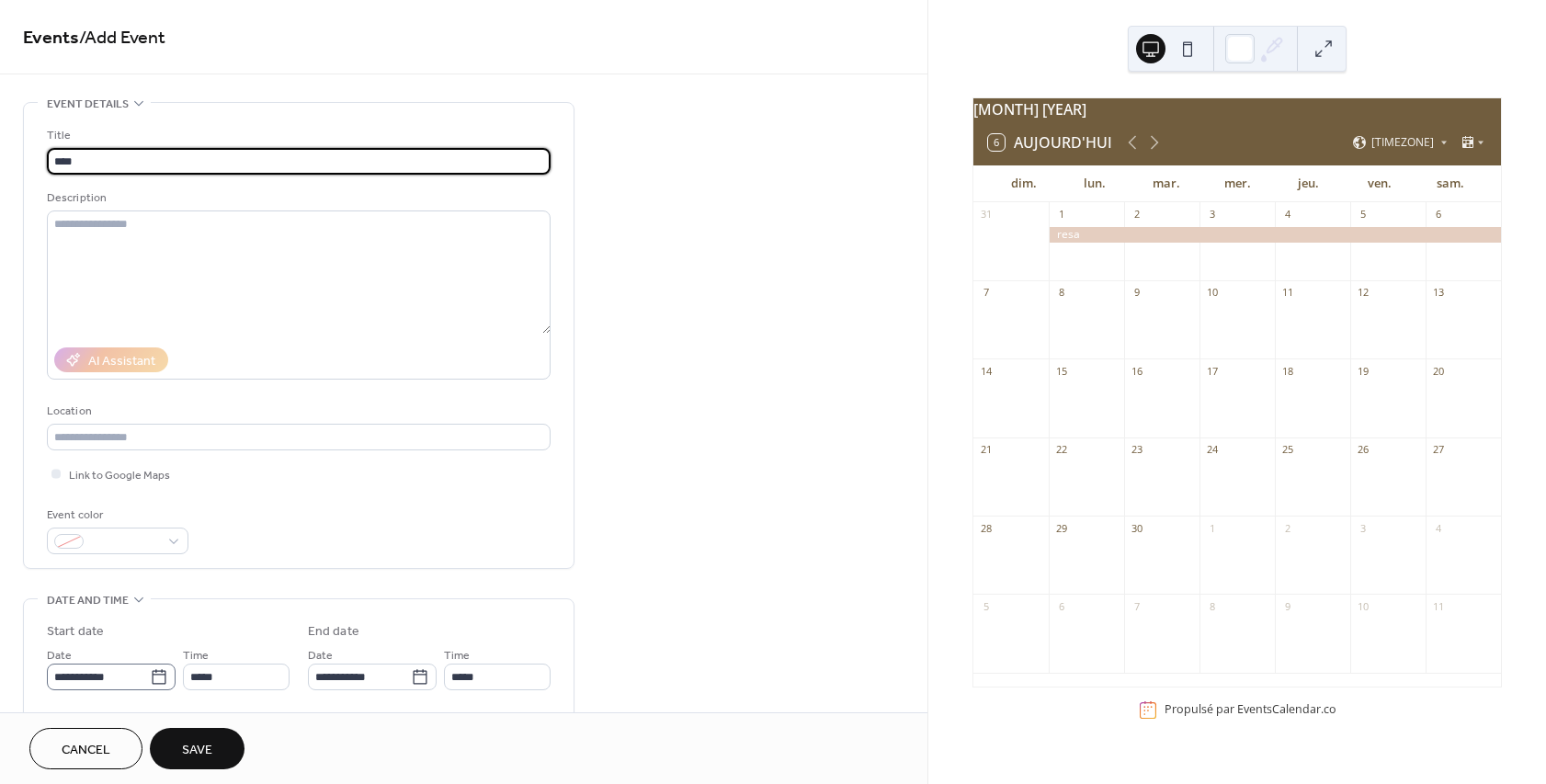 type on "****" 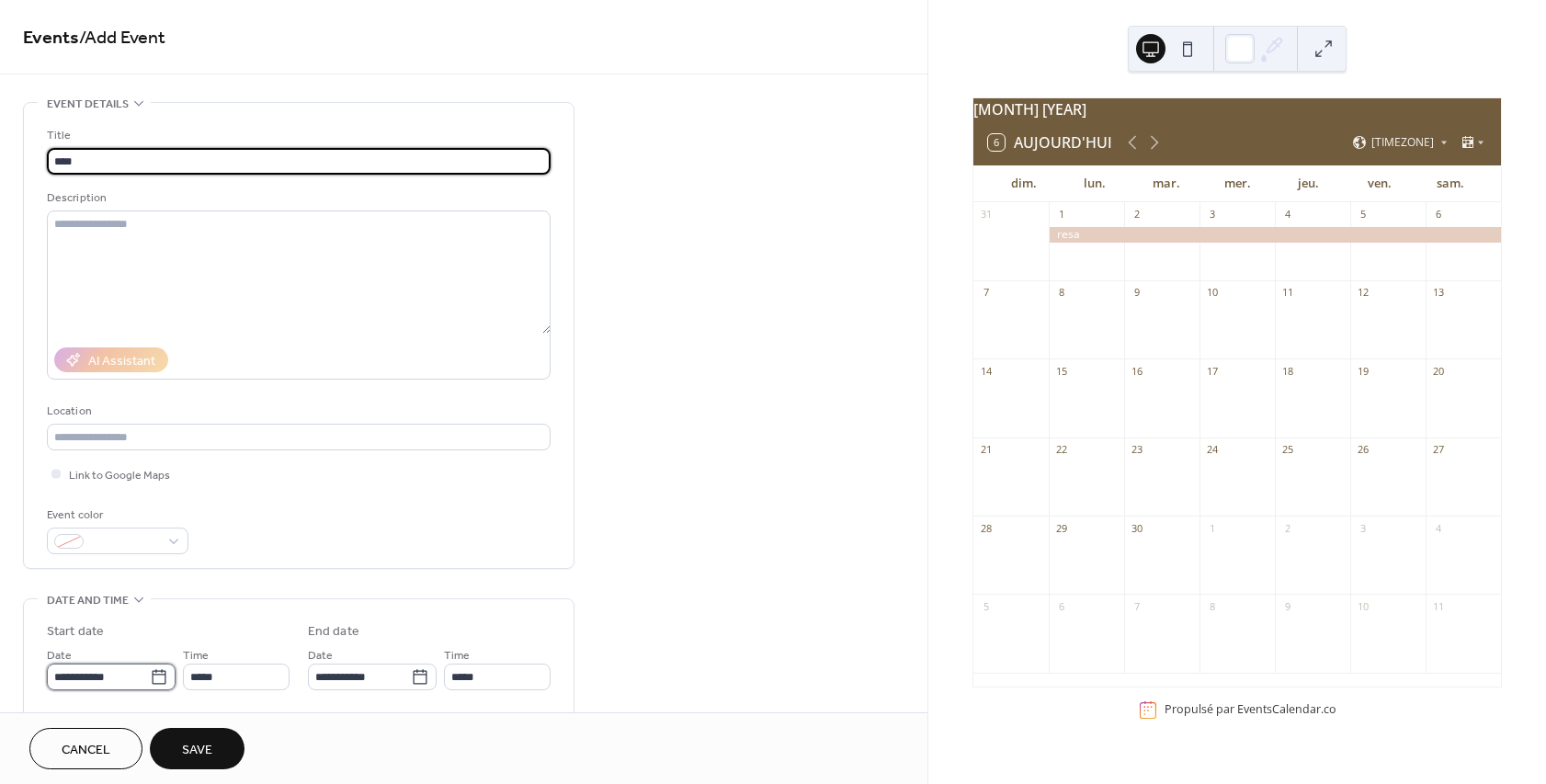 click on "**********" at bounding box center [98, 676] 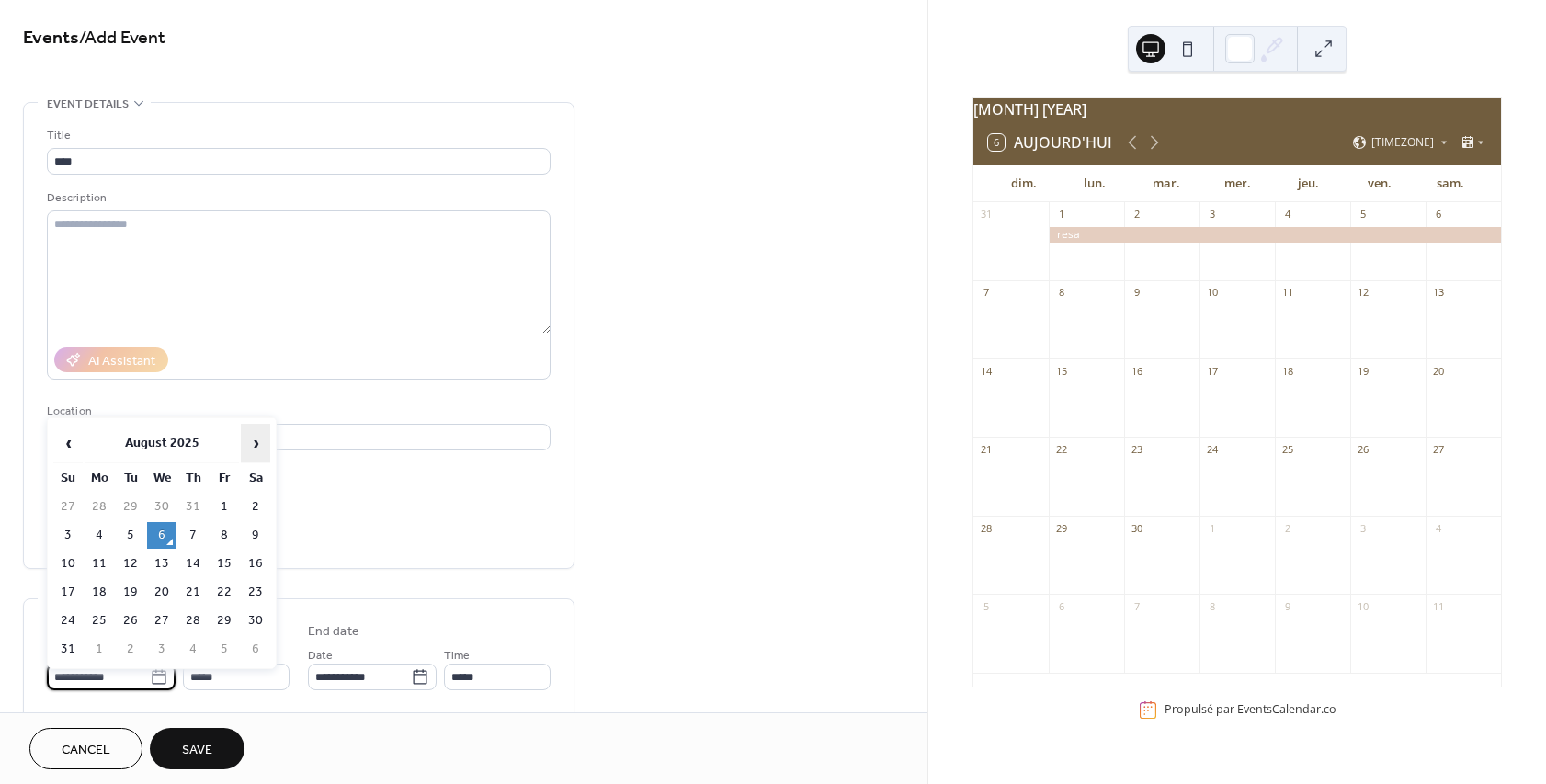 click on "›" at bounding box center [256, 443] 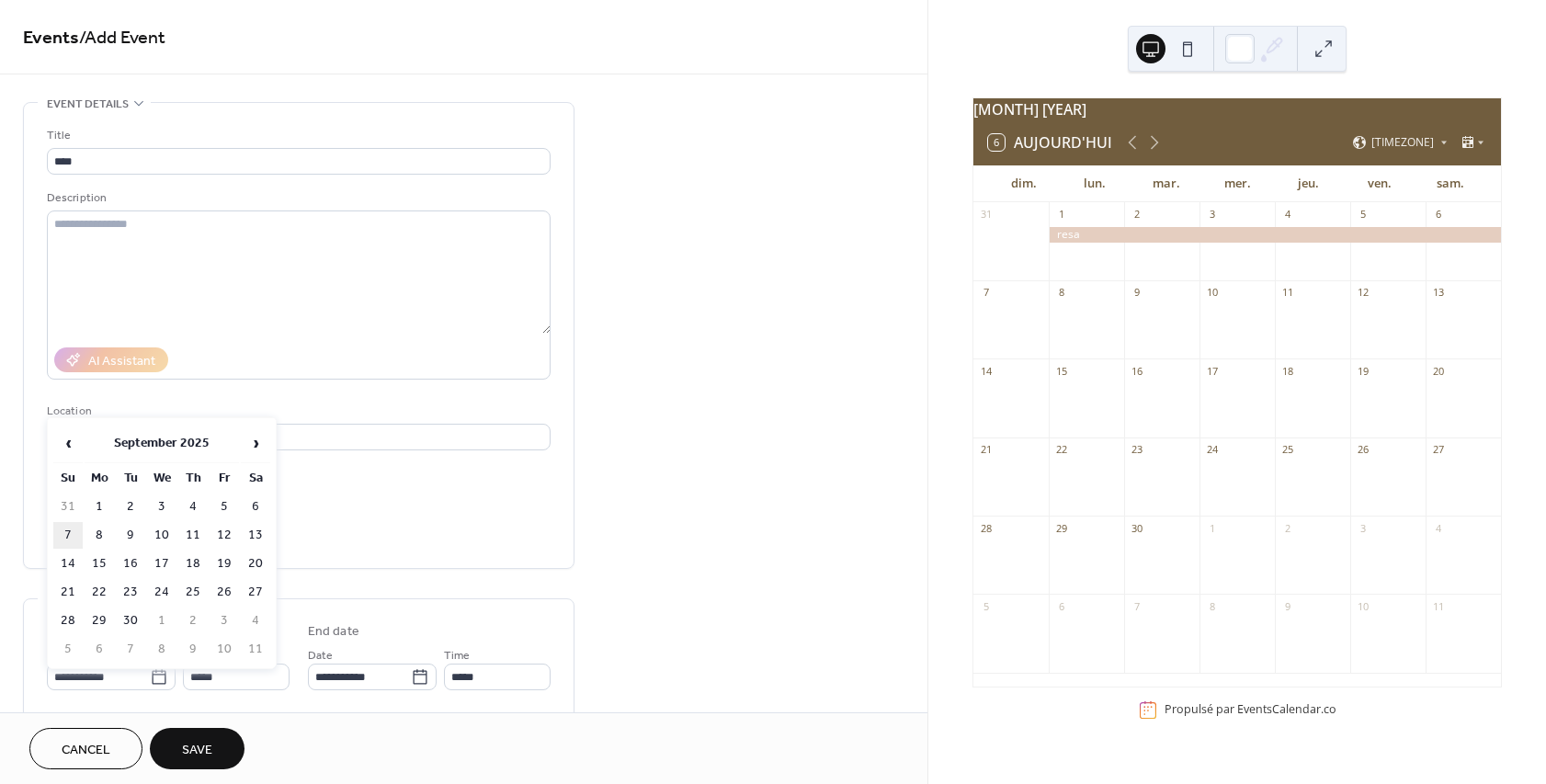 click on "7" at bounding box center [68, 535] 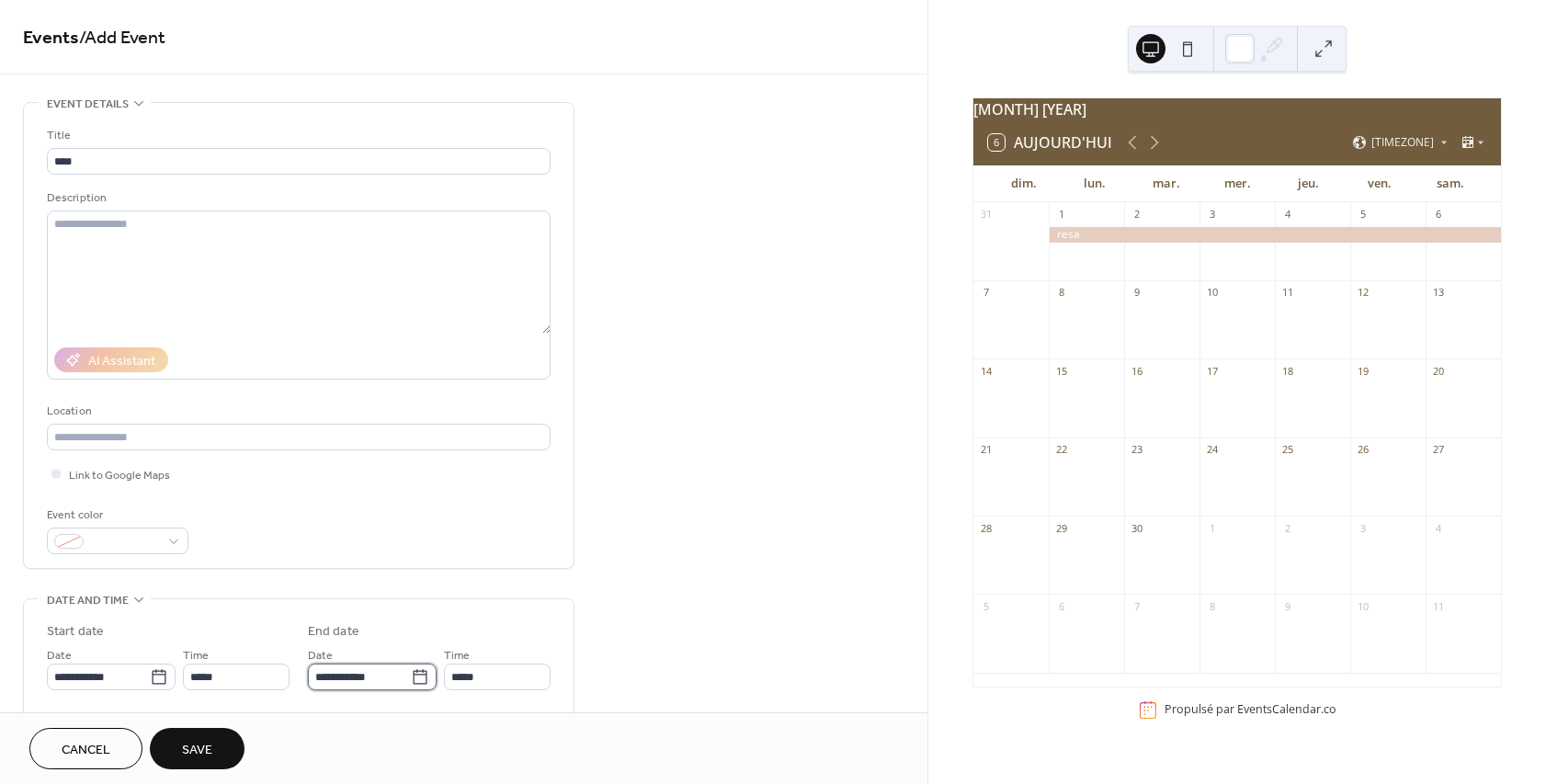 click on "**********" at bounding box center [359, 676] 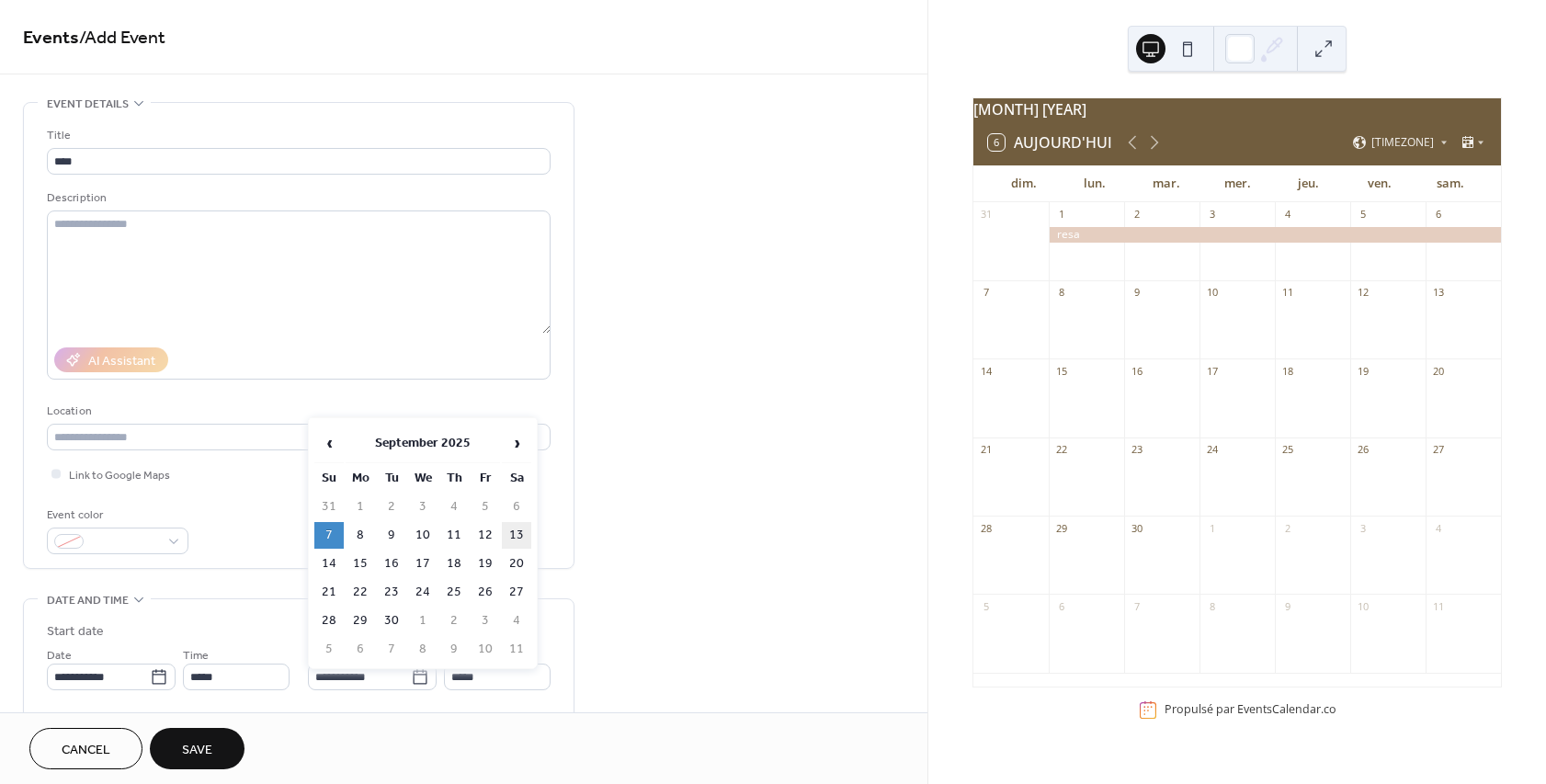 click on "13" at bounding box center (517, 535) 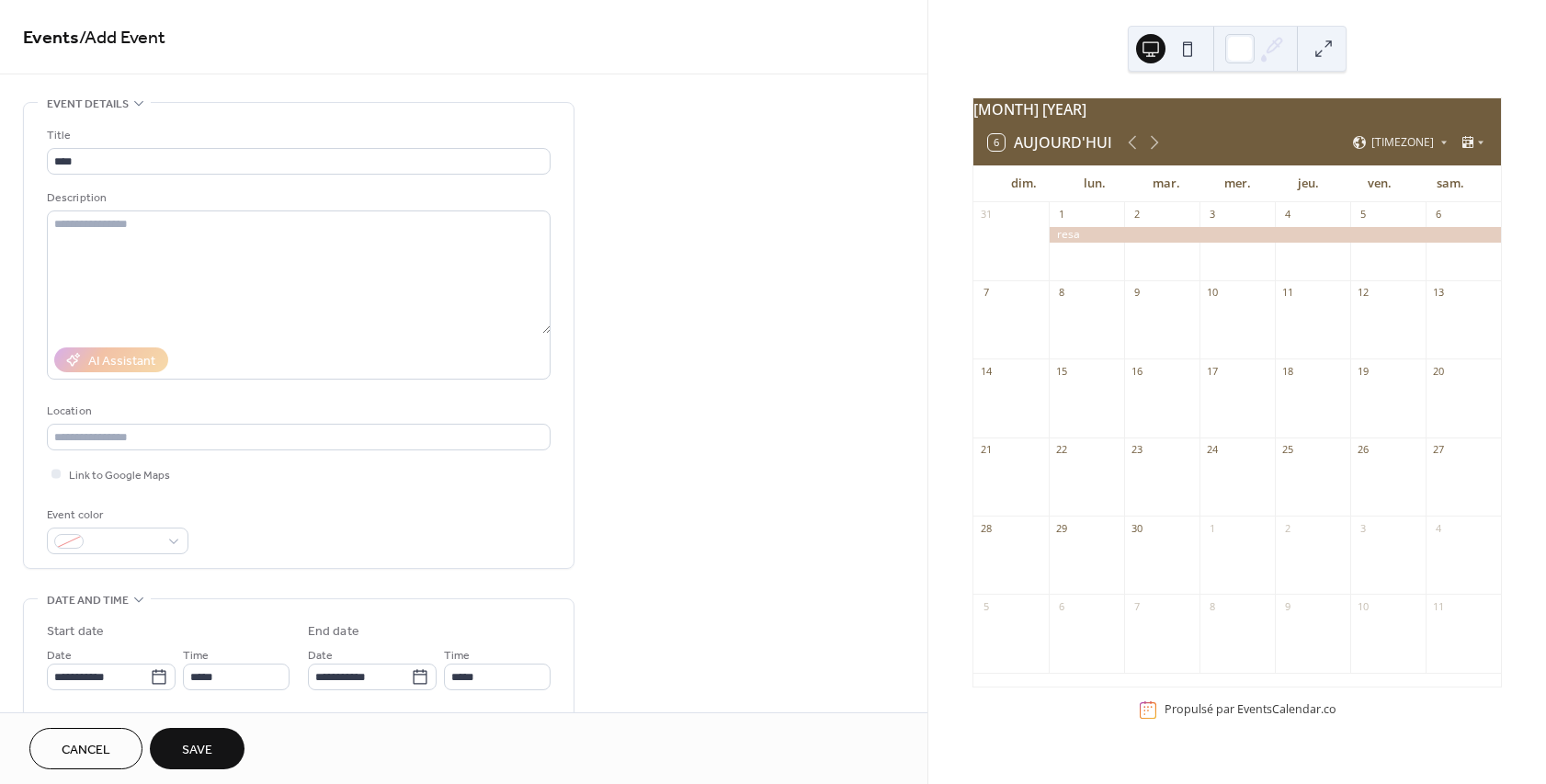 click on "Save" at bounding box center (197, 750) 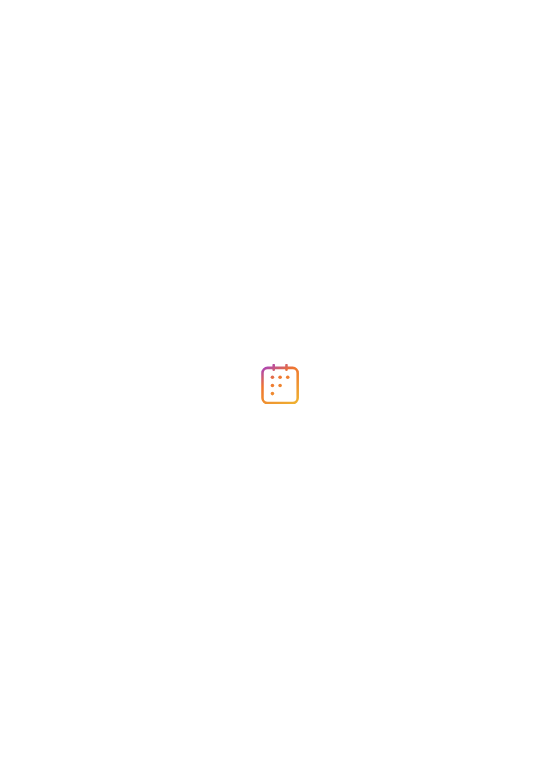 scroll, scrollTop: 0, scrollLeft: 0, axis: both 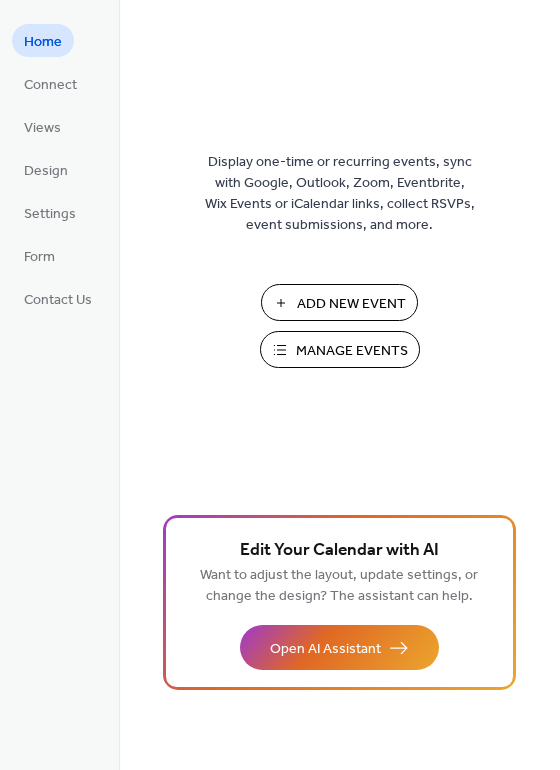 click on "Add New Event" at bounding box center [351, 304] 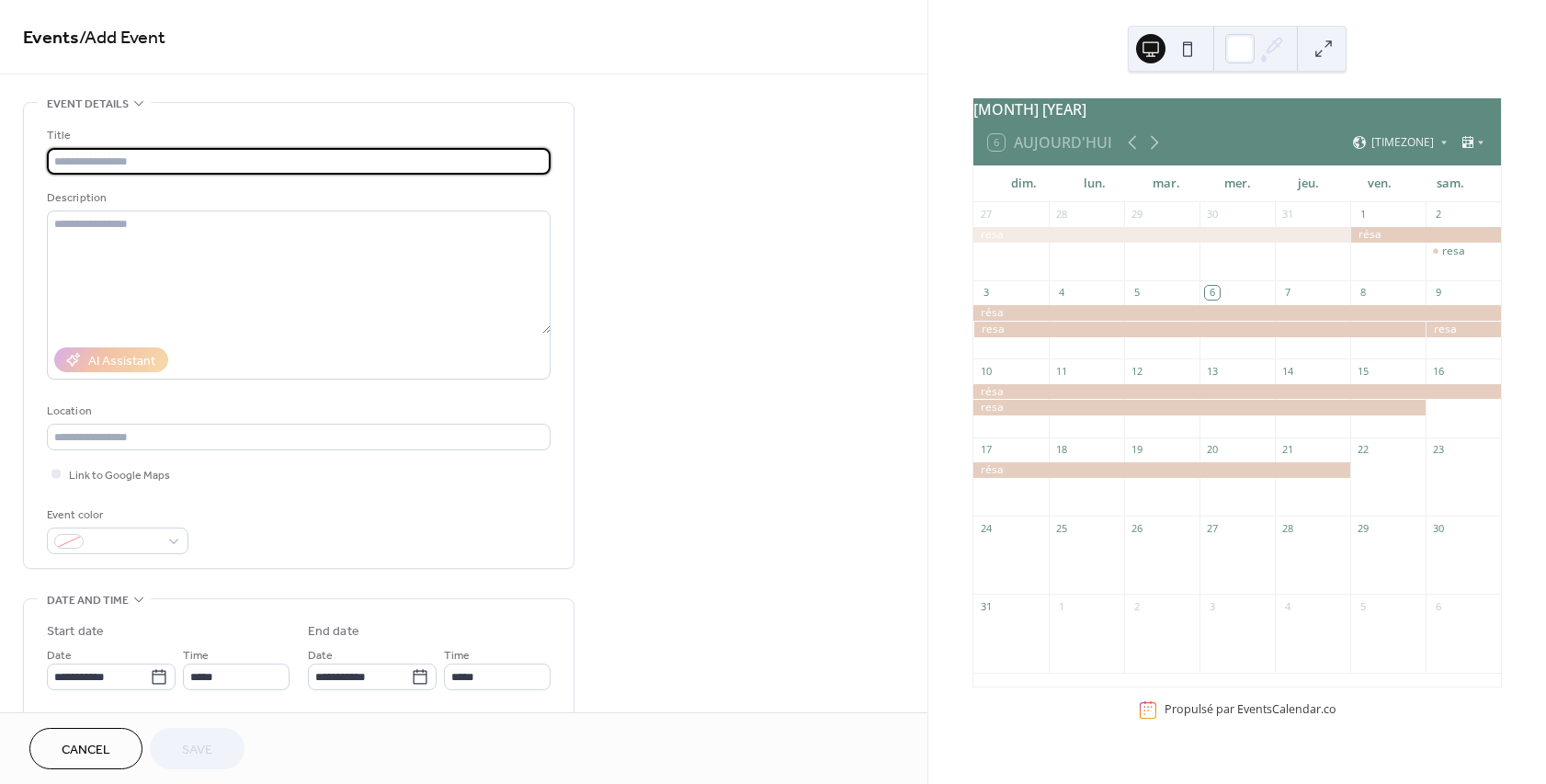 scroll, scrollTop: 0, scrollLeft: 0, axis: both 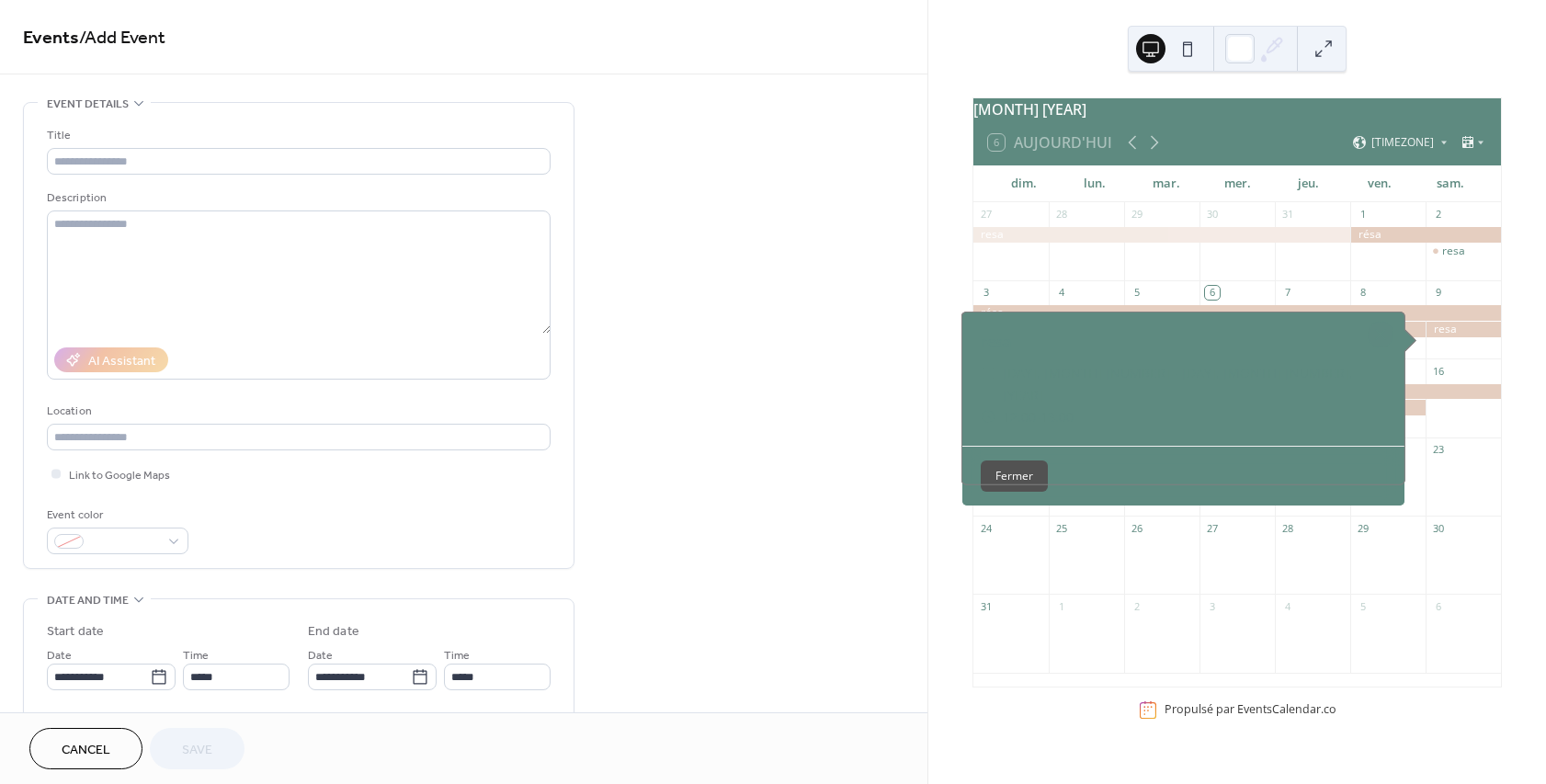 click on "Fermer" at bounding box center (1014, 476) 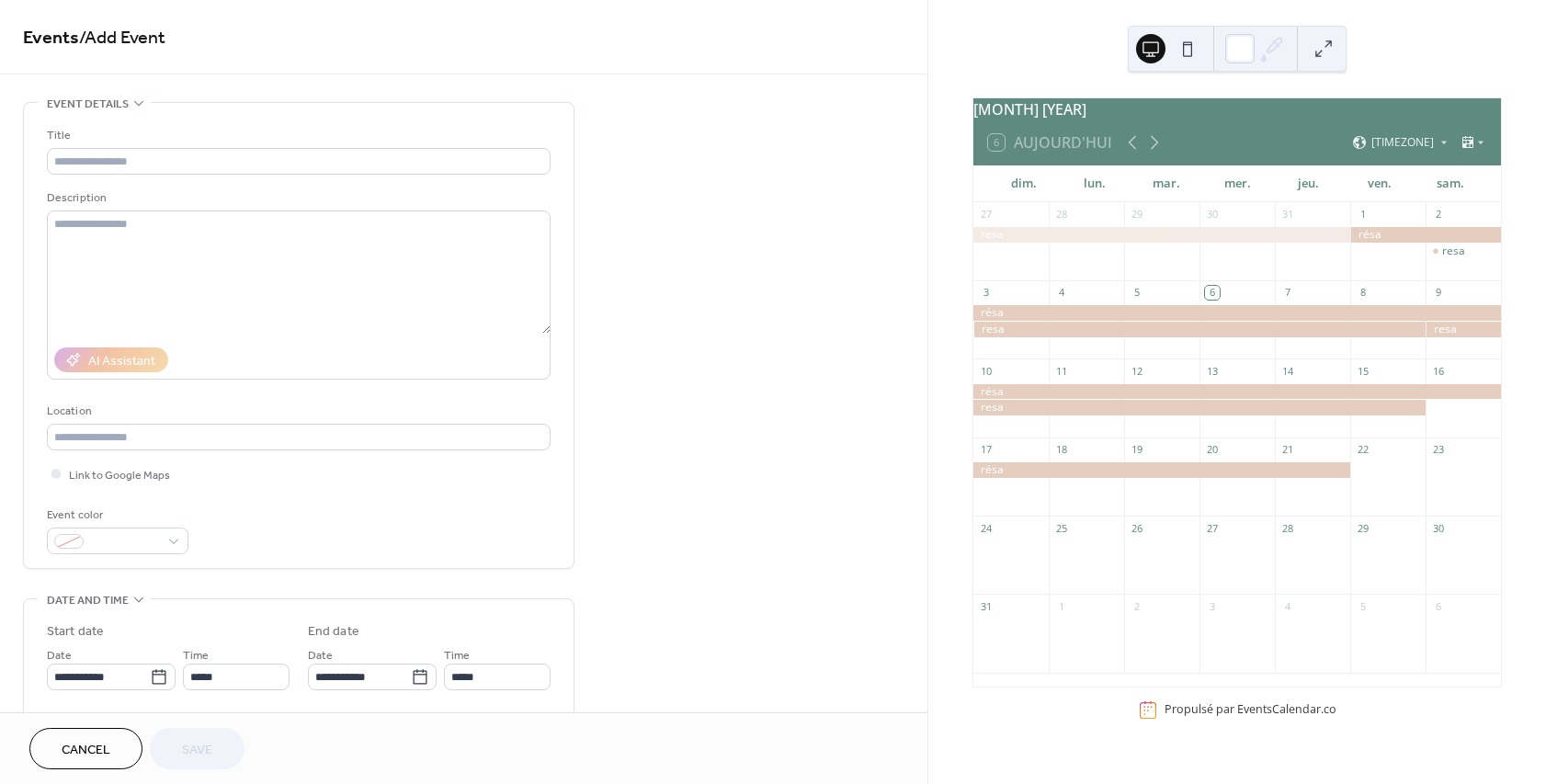 click at bounding box center [1199, 407] 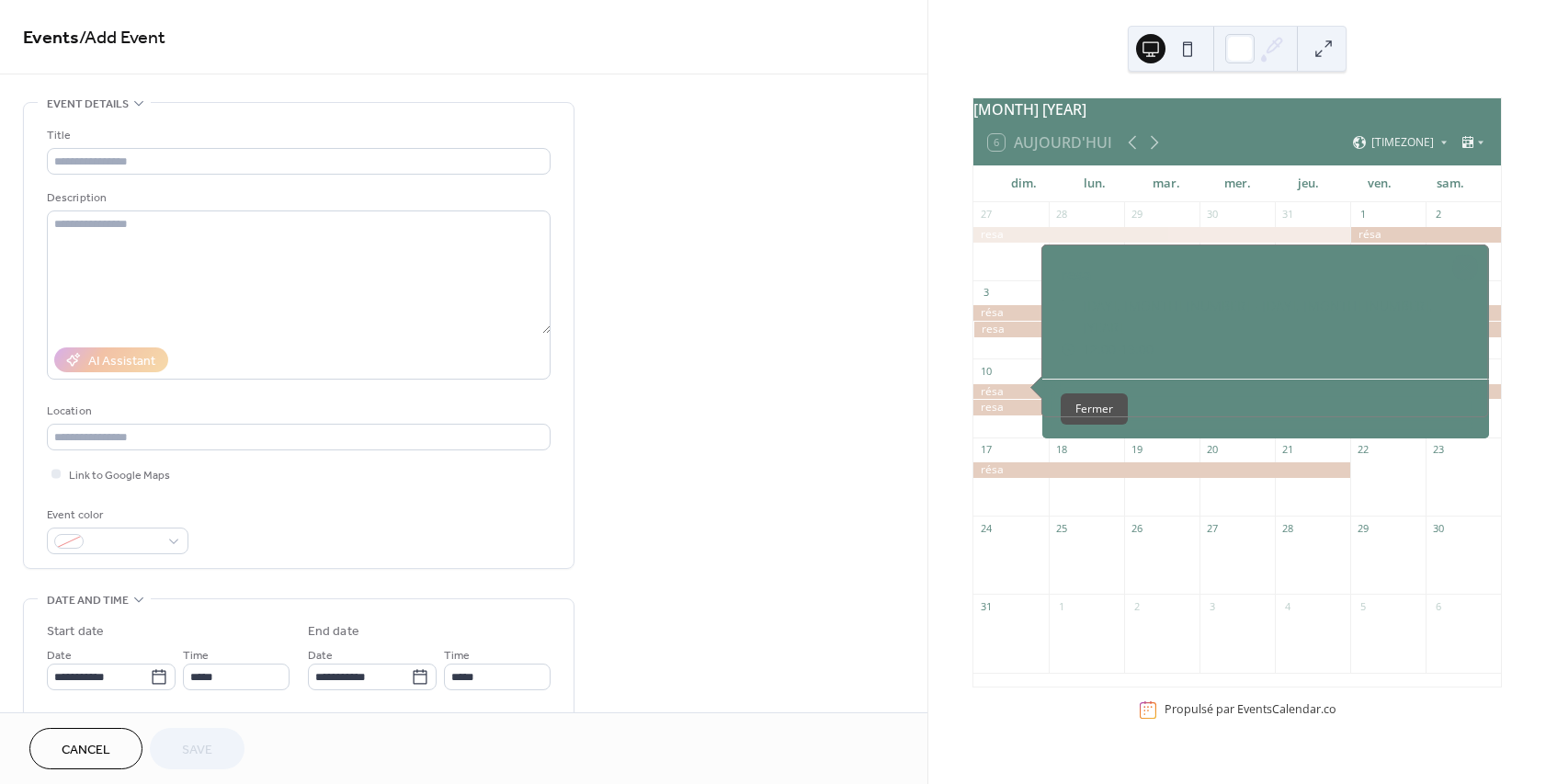 click at bounding box center (1199, 407) 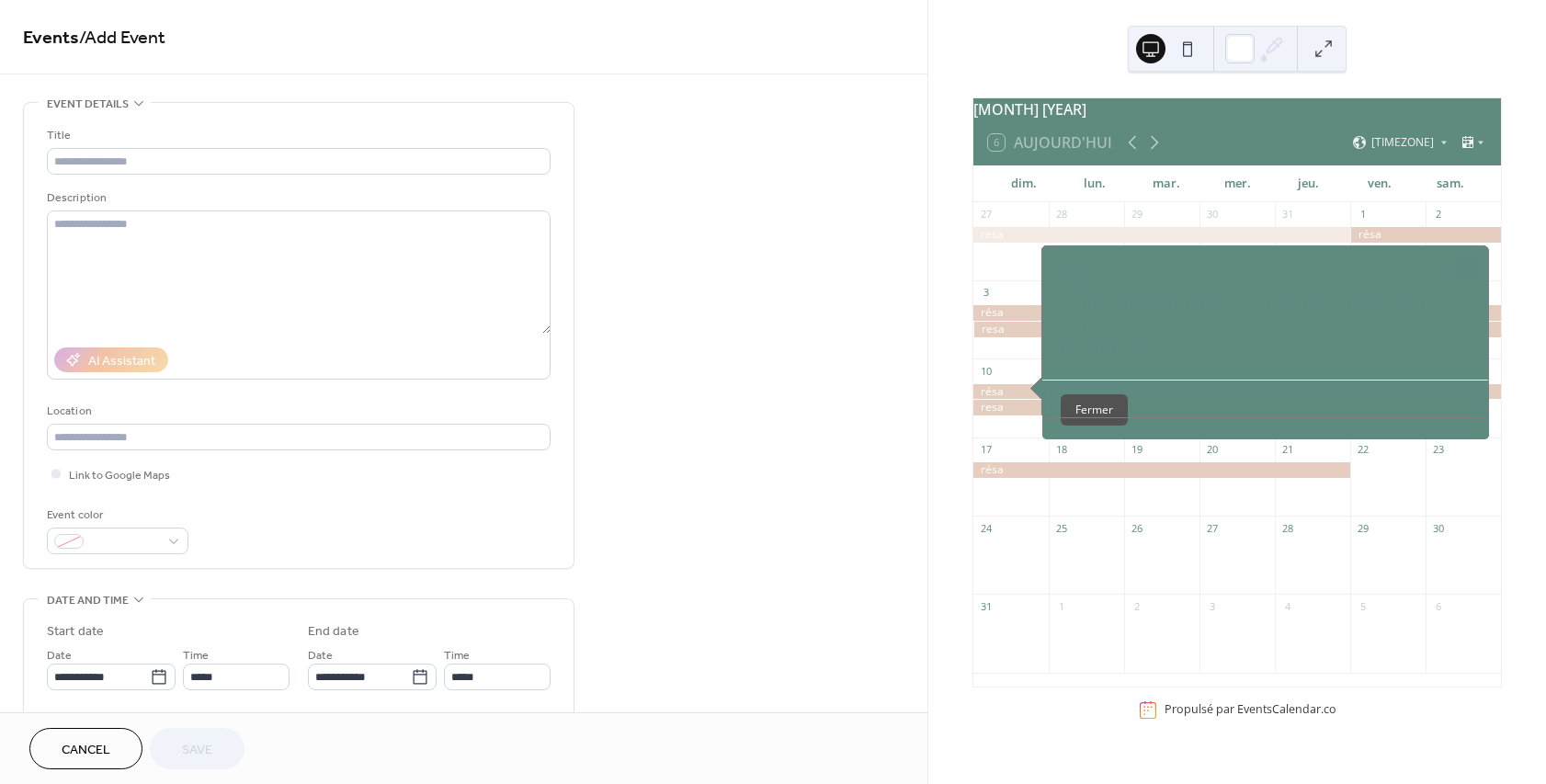 click at bounding box center [1199, 407] 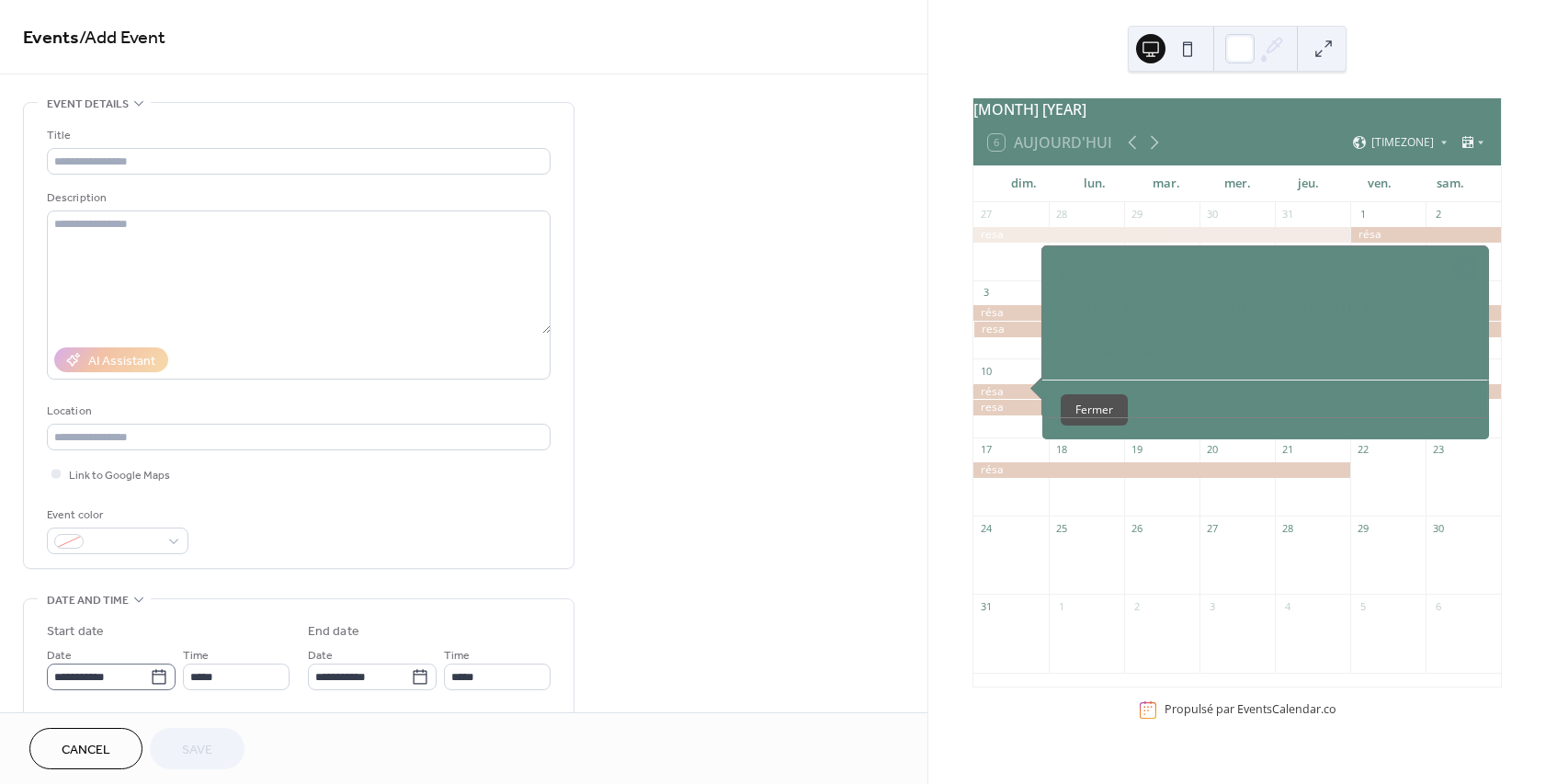 click 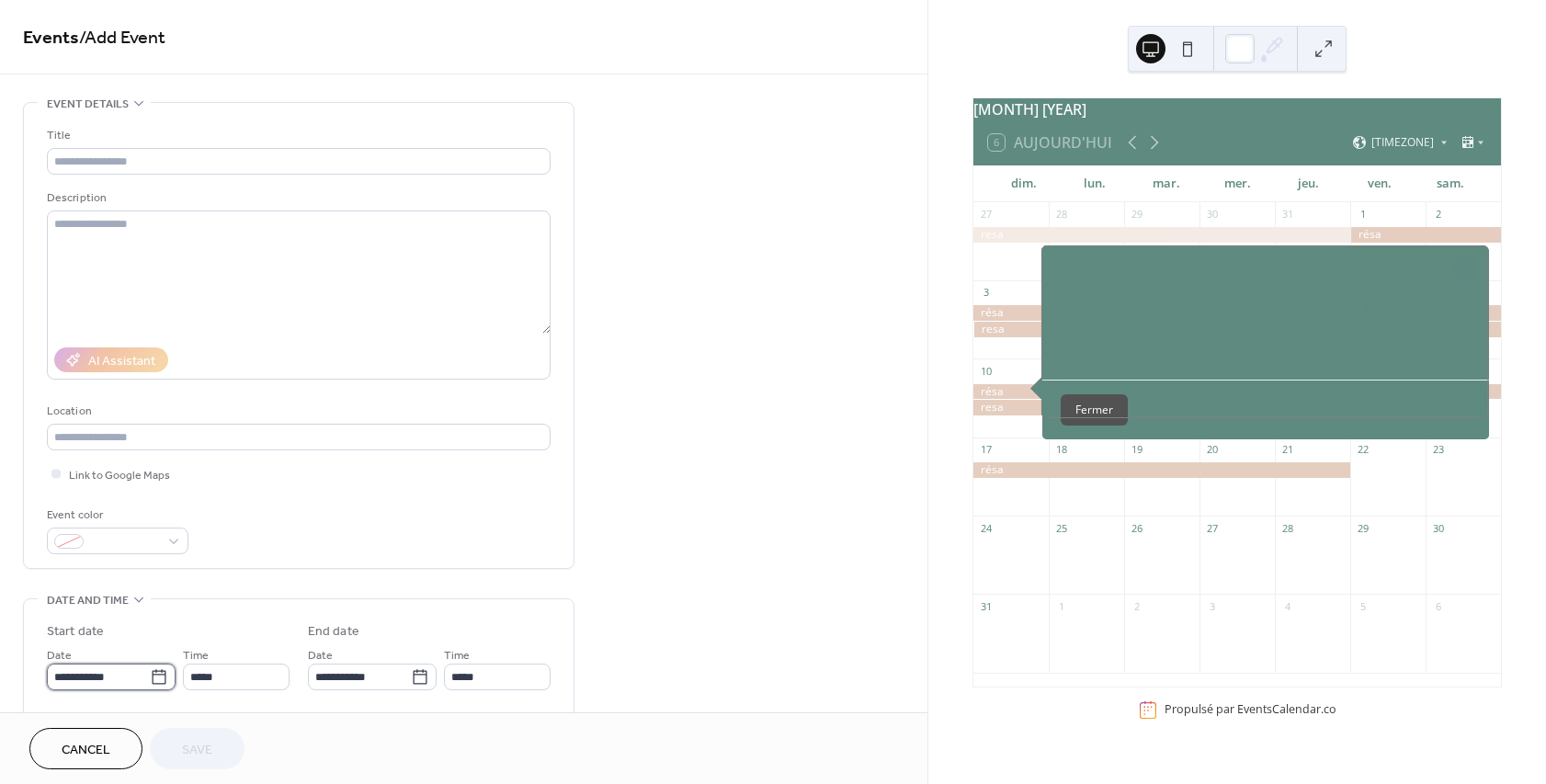 click on "**********" at bounding box center (98, 676) 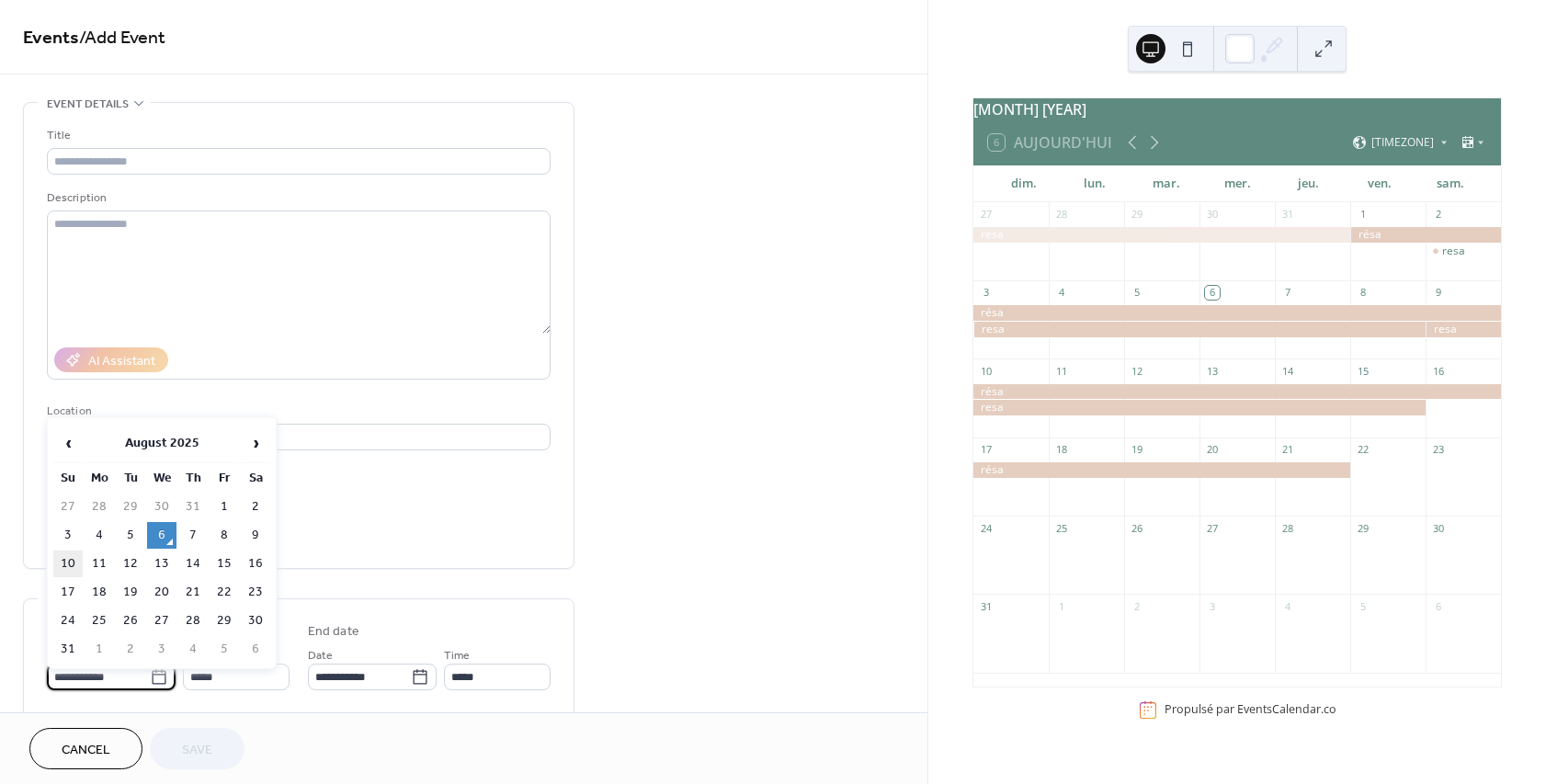click on "10" at bounding box center (68, 563) 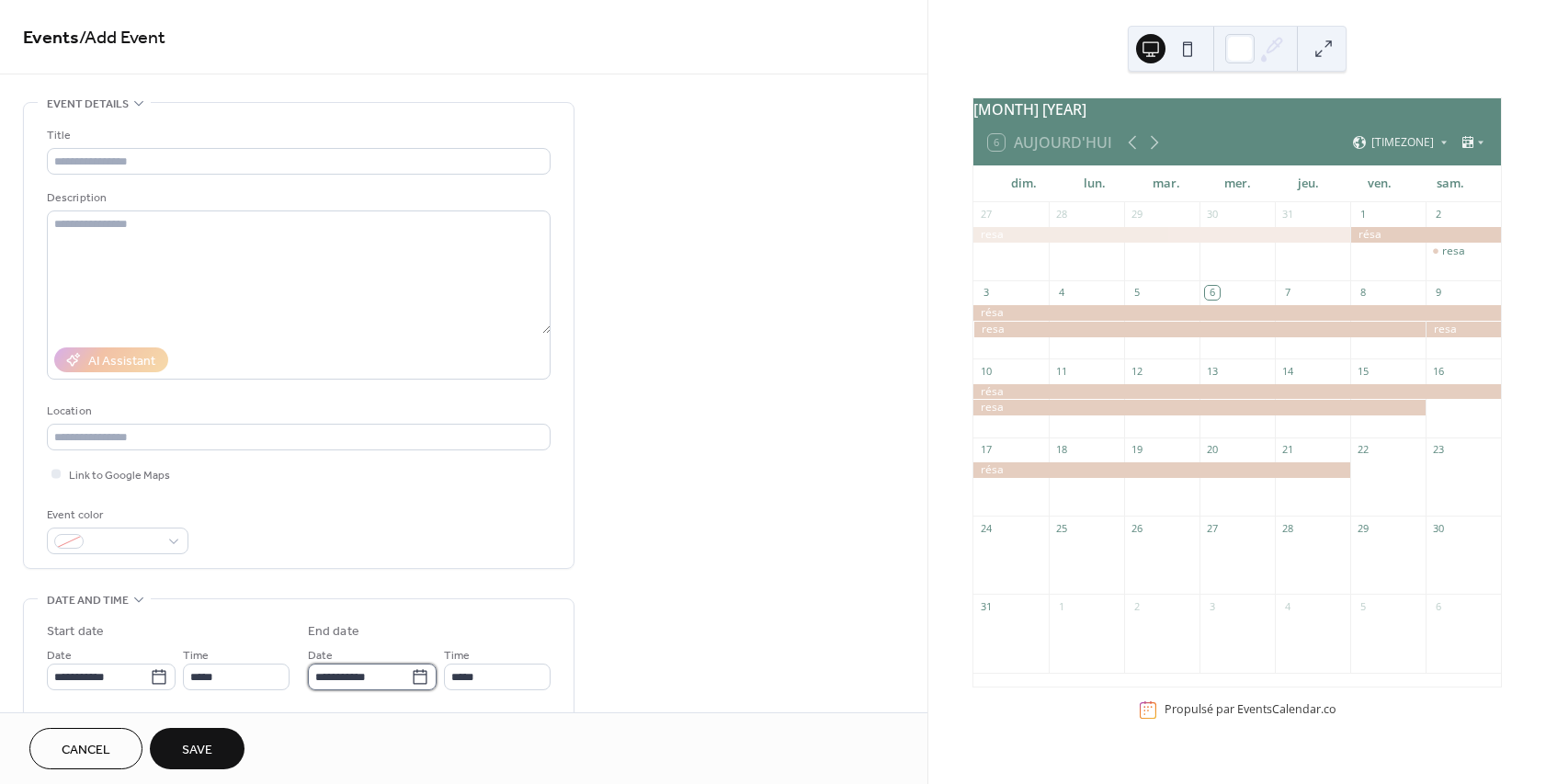 click on "**********" at bounding box center [359, 676] 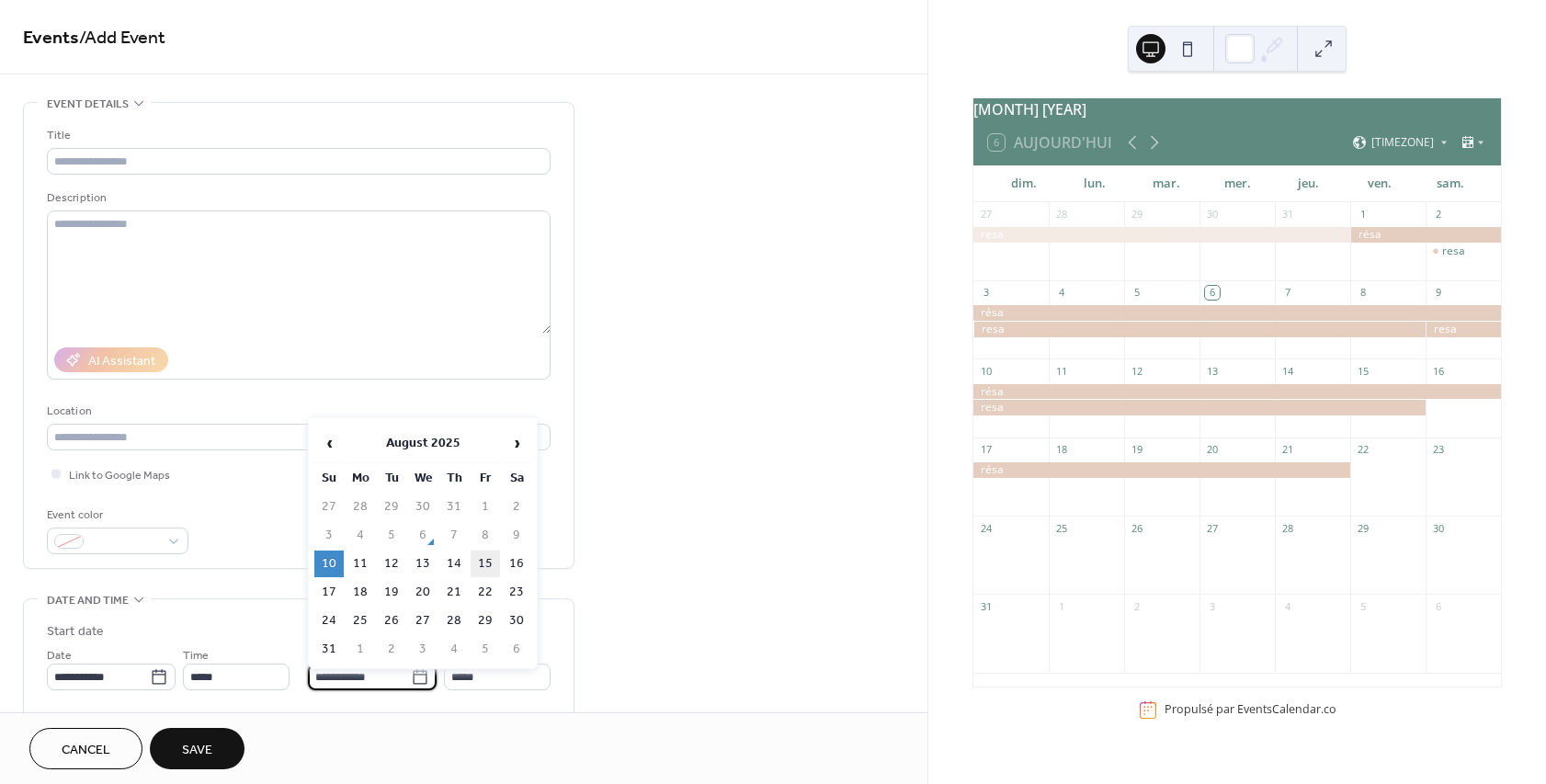 click on "15" at bounding box center (485, 563) 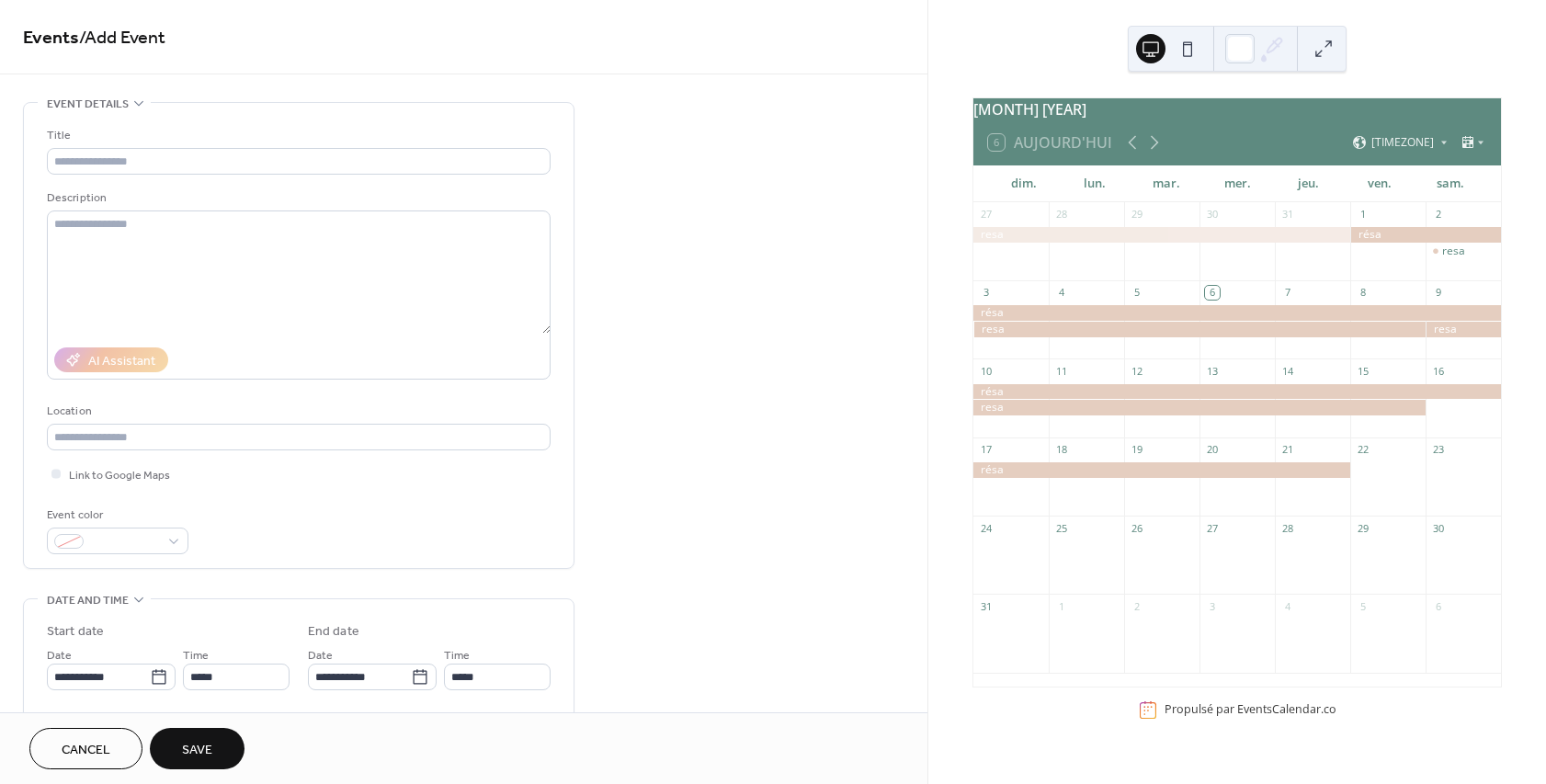 click on "Cancel" at bounding box center [85, 750] 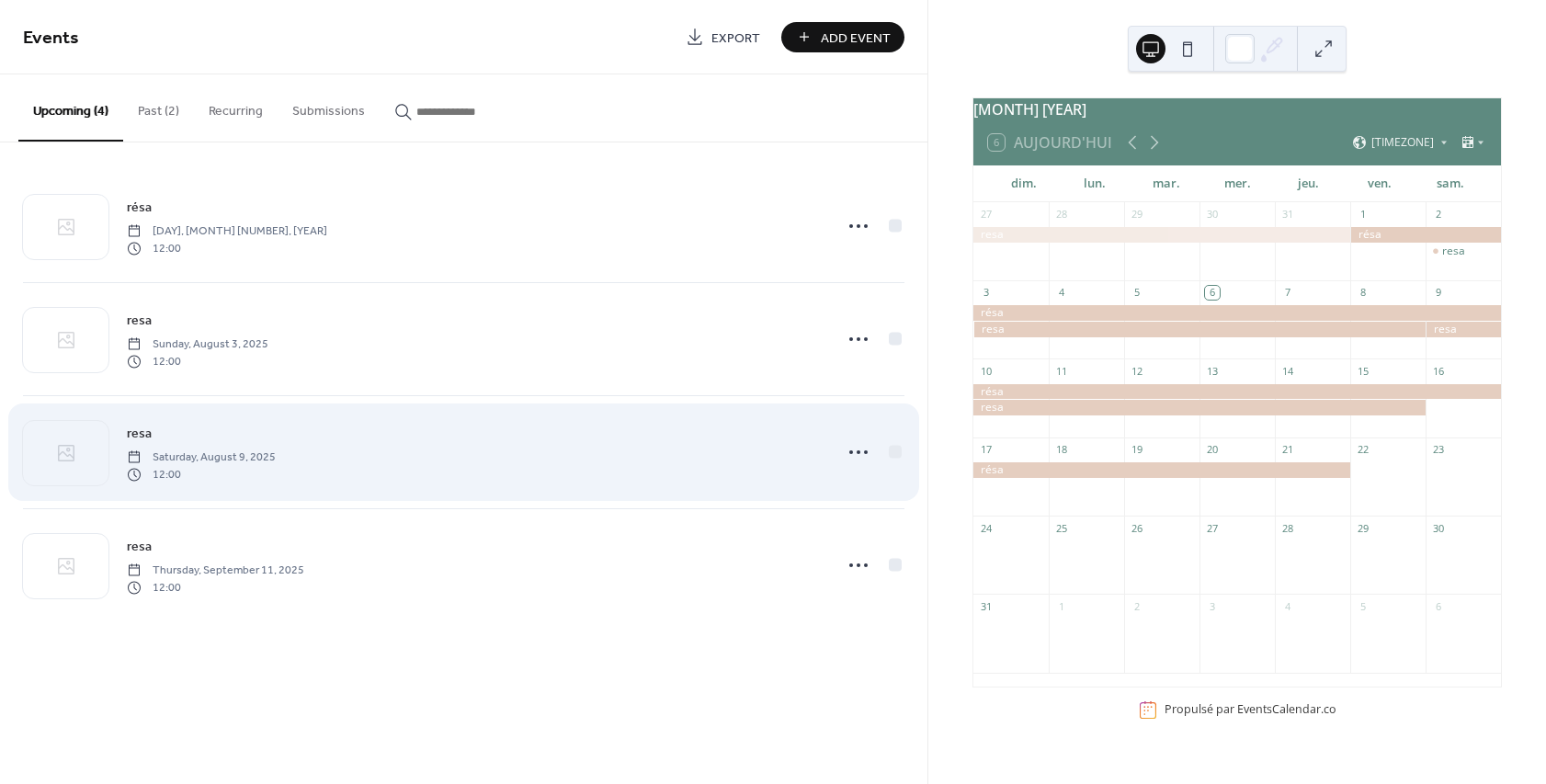 click on "[DAY], [MONTH] [NUMBER], [YEAR] [NUMBER]" at bounding box center (201, 464) 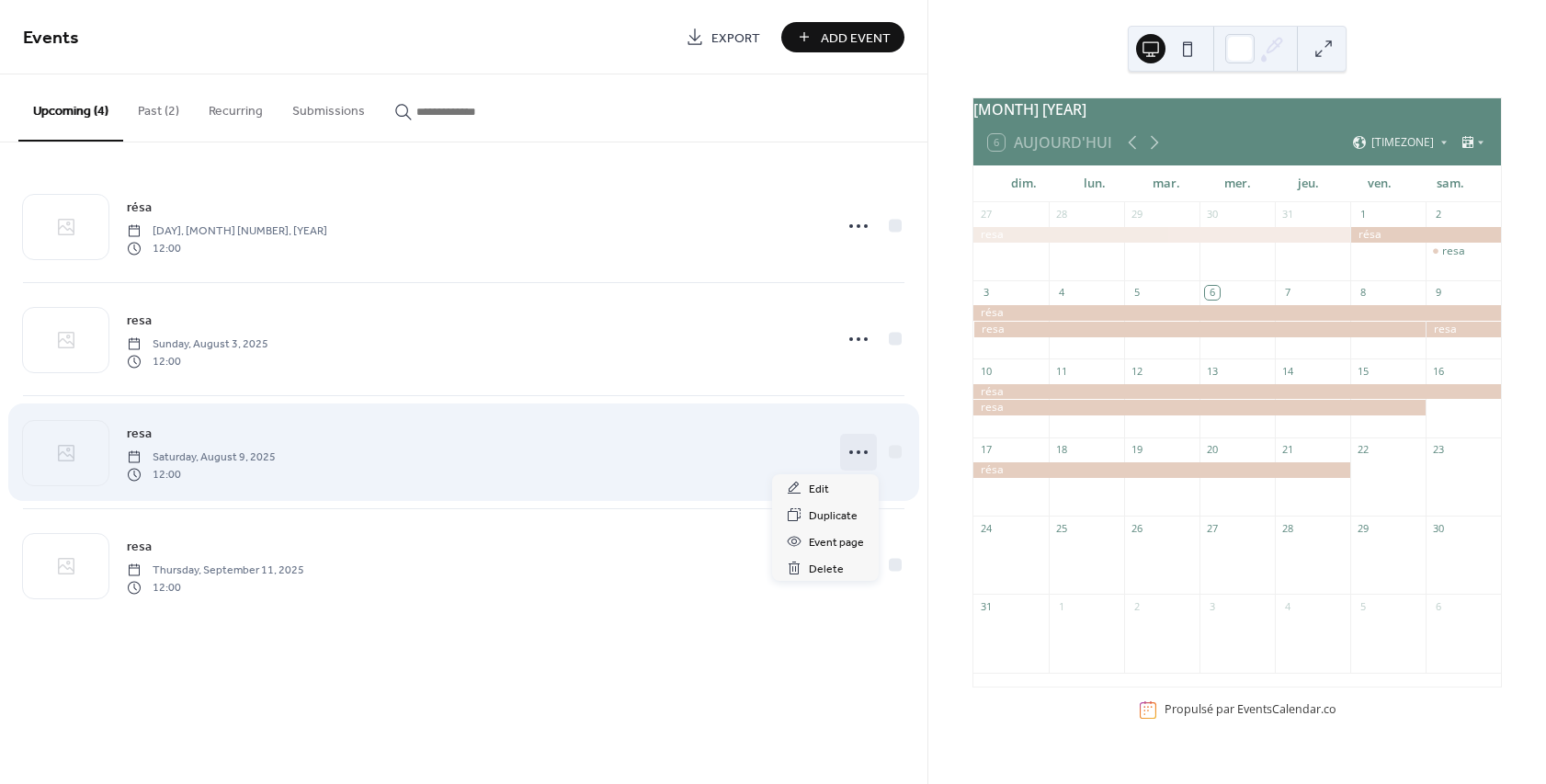 click 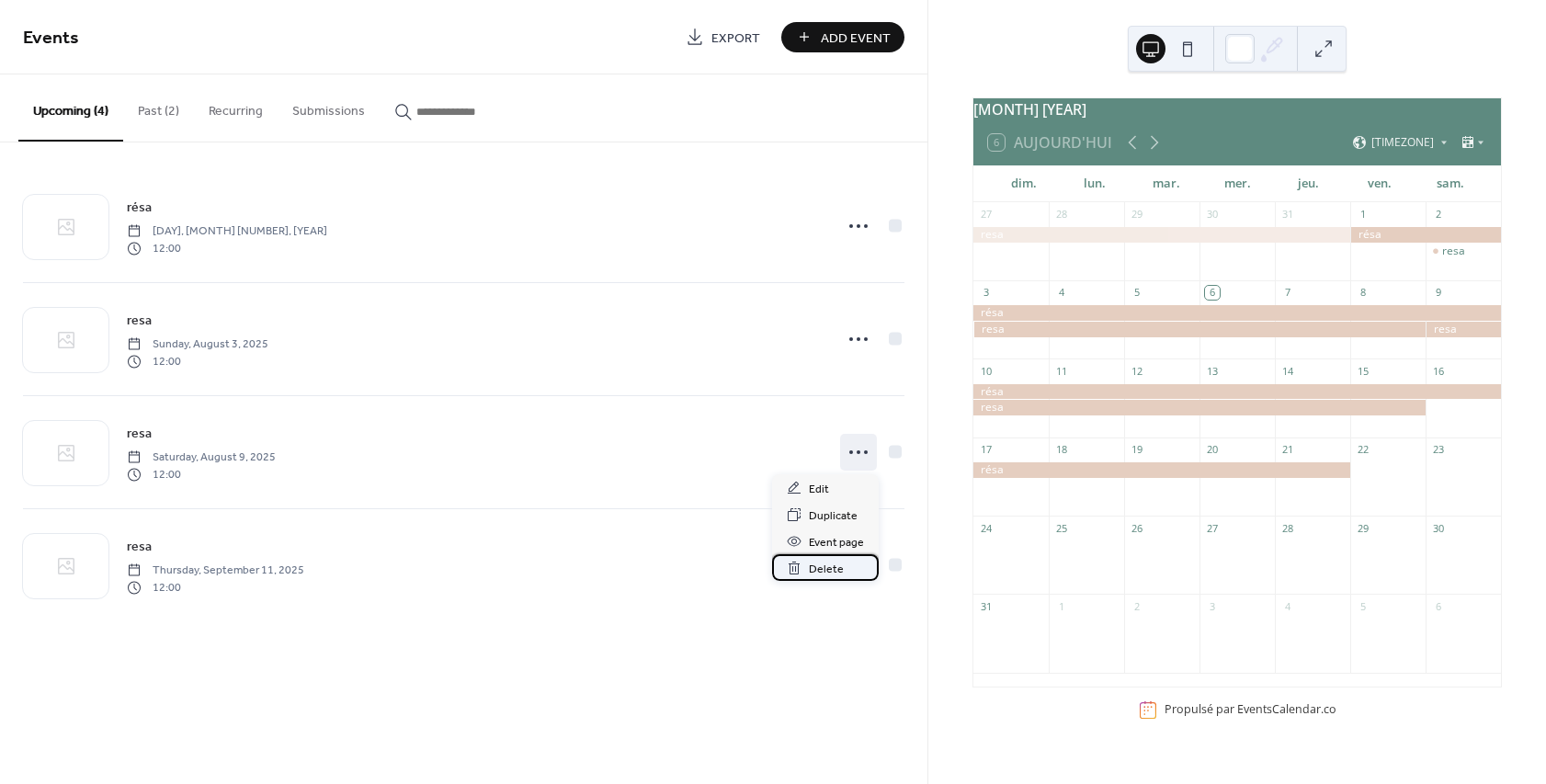 click on "Delete" at bounding box center [826, 569] 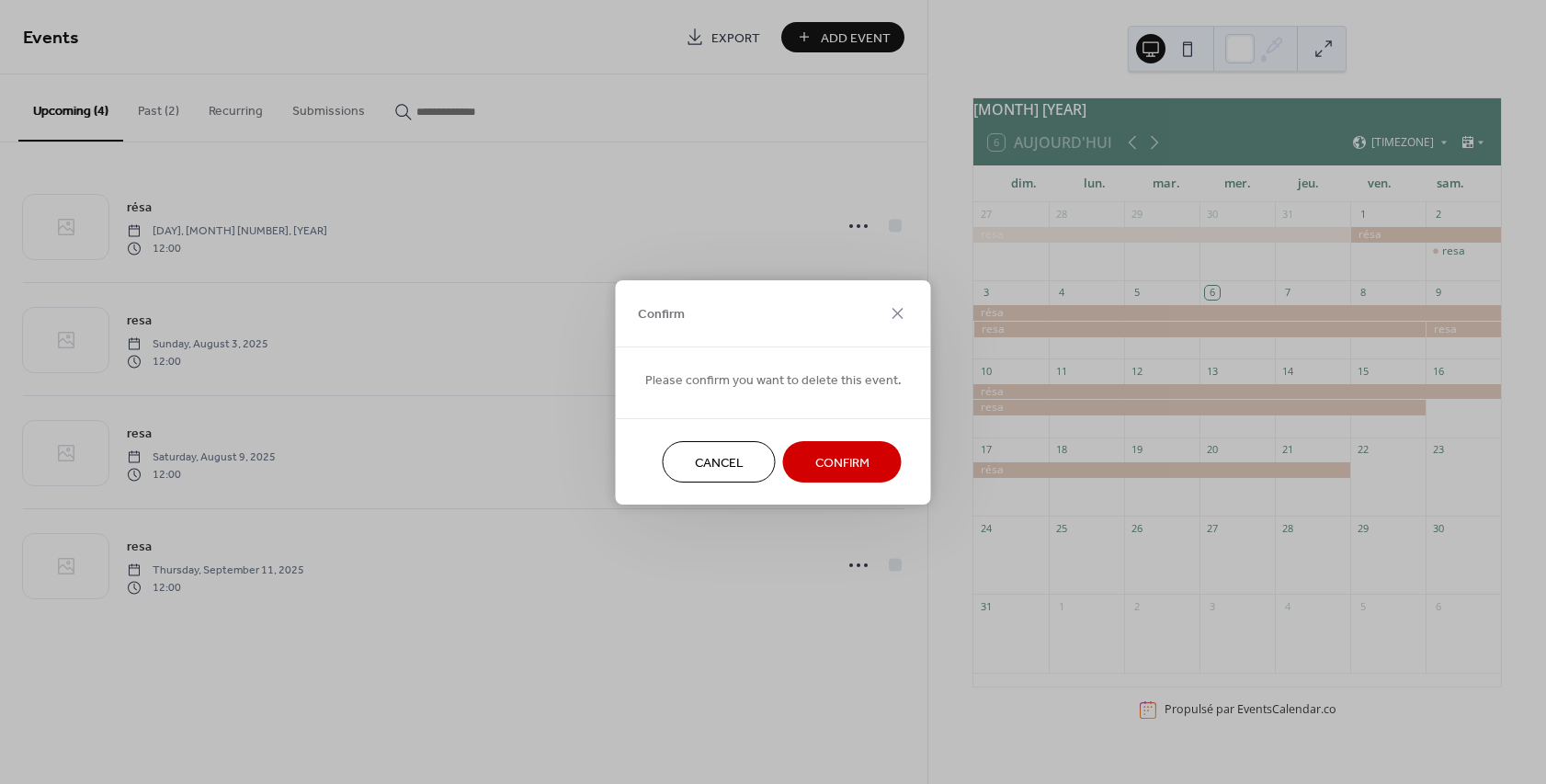 click on "Confirm" at bounding box center (842, 462) 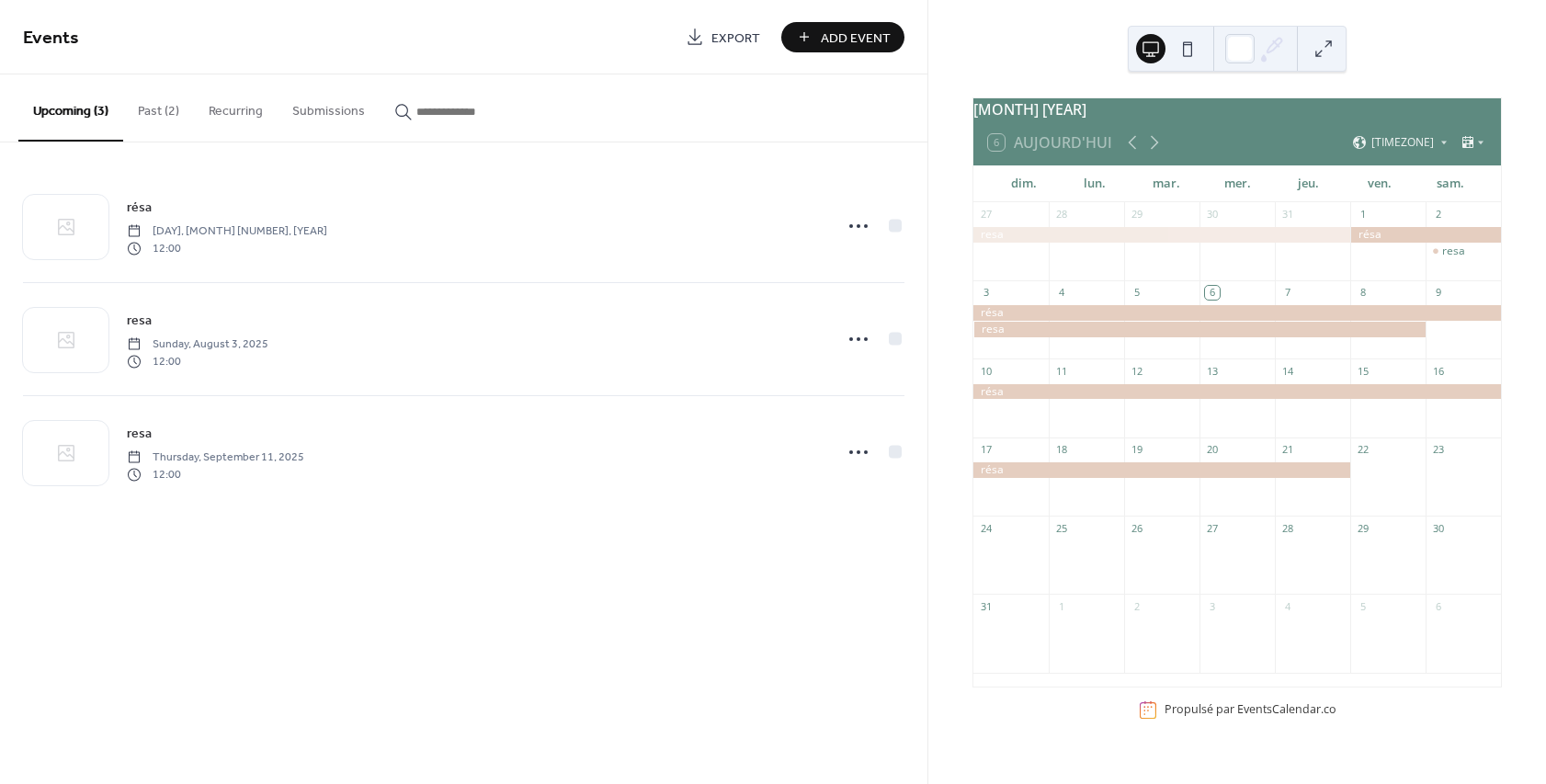 click at bounding box center [1199, 329] 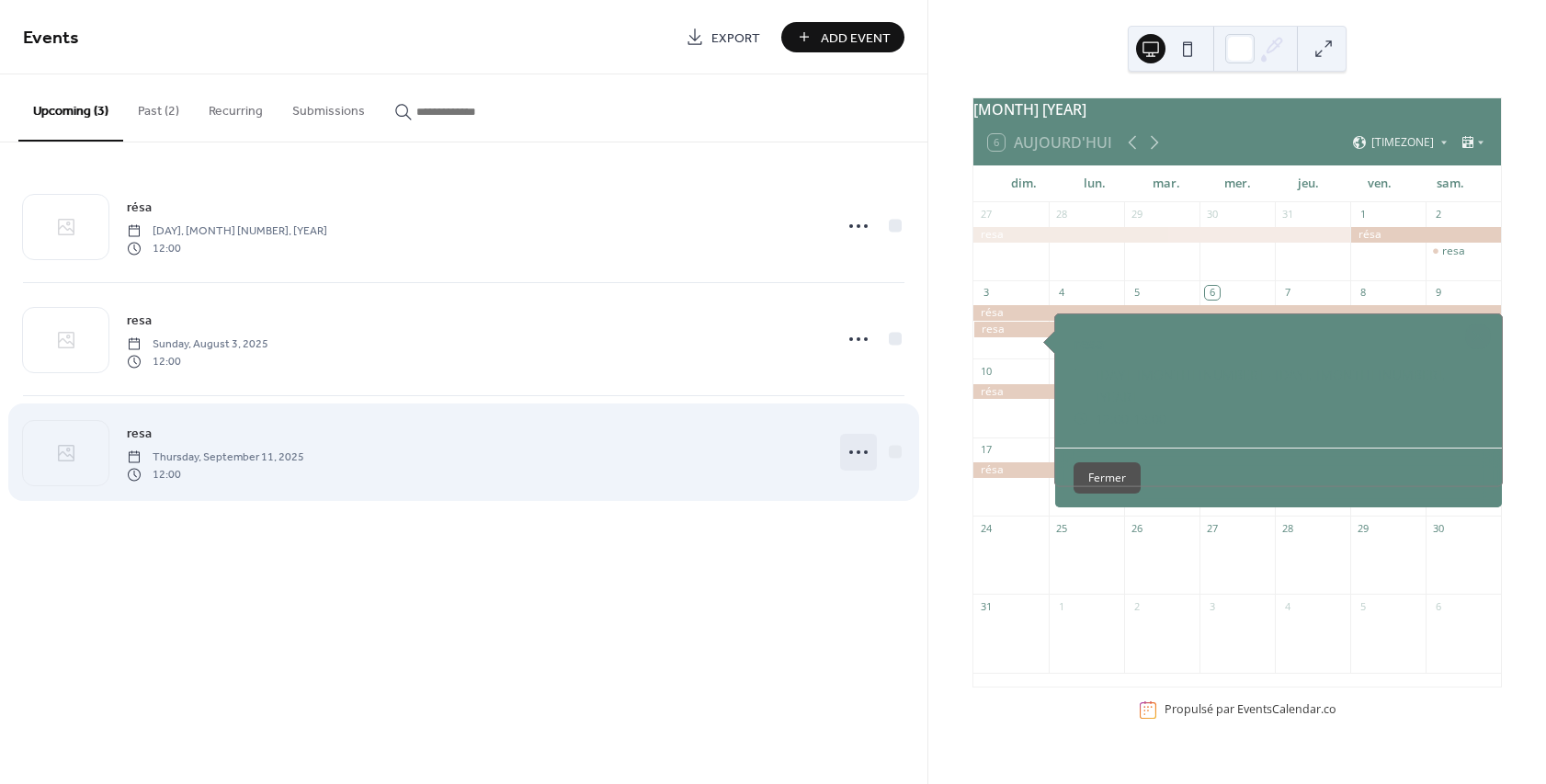 click 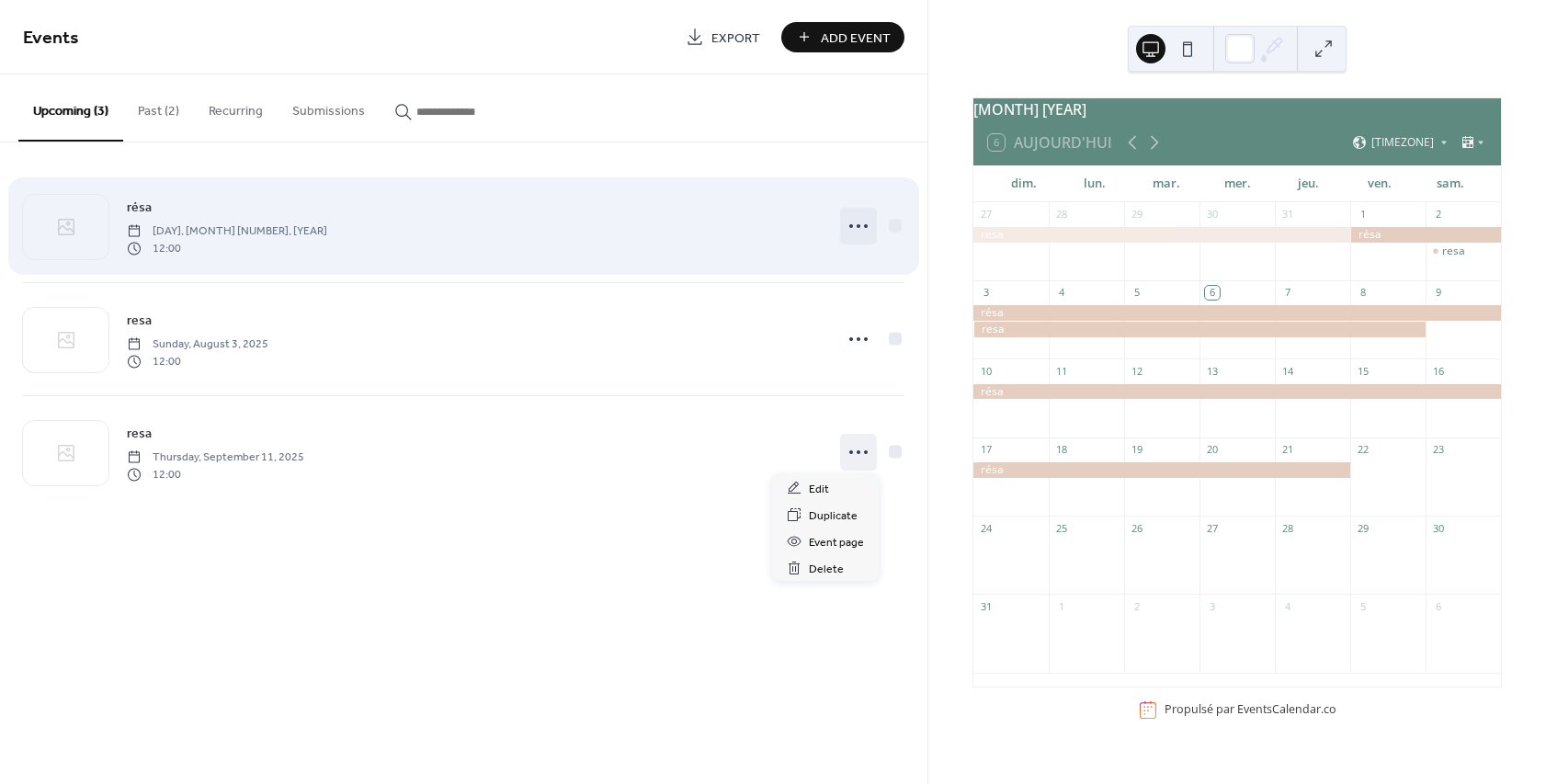 click 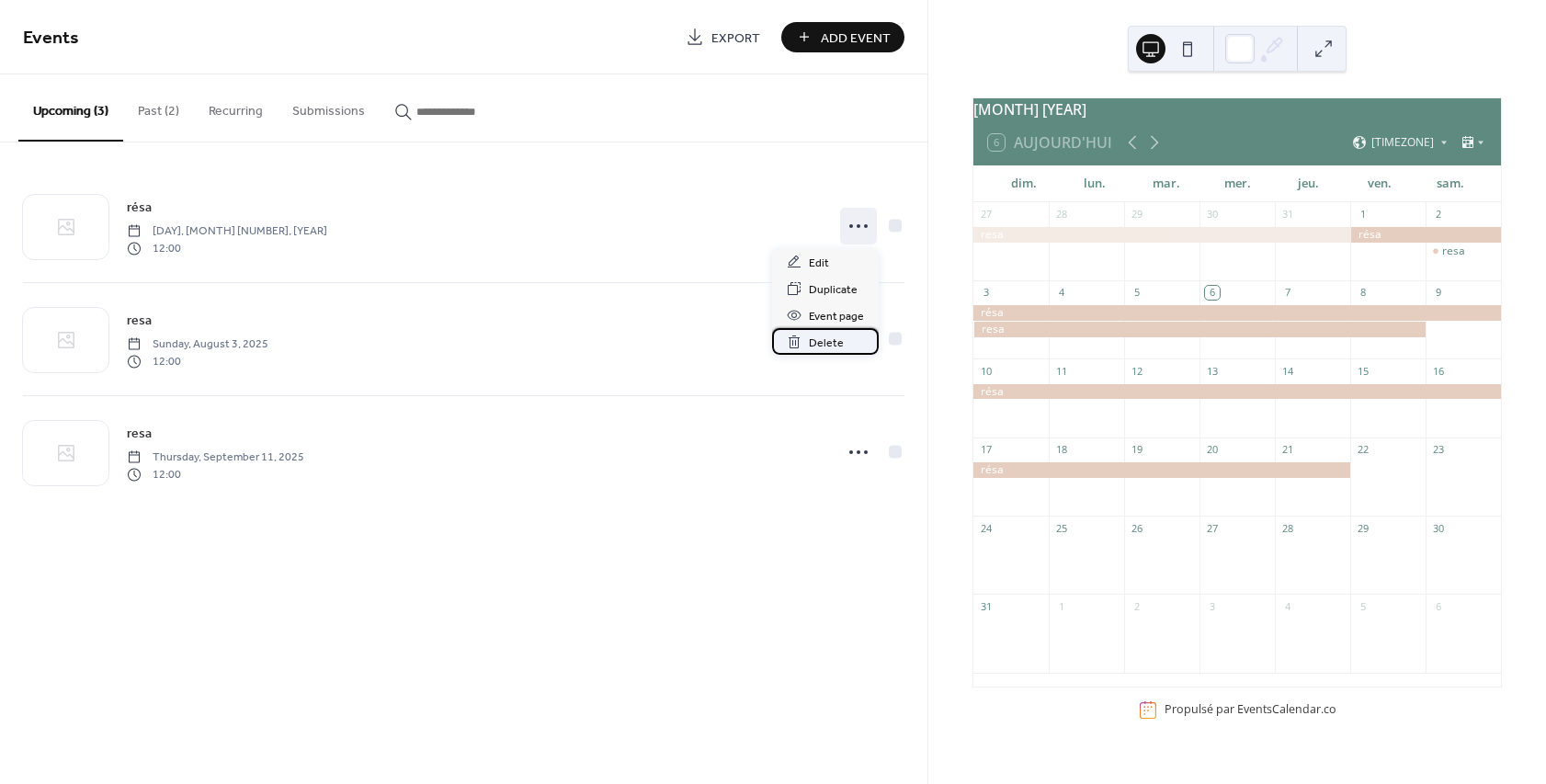click on "Delete" at bounding box center [825, 341] 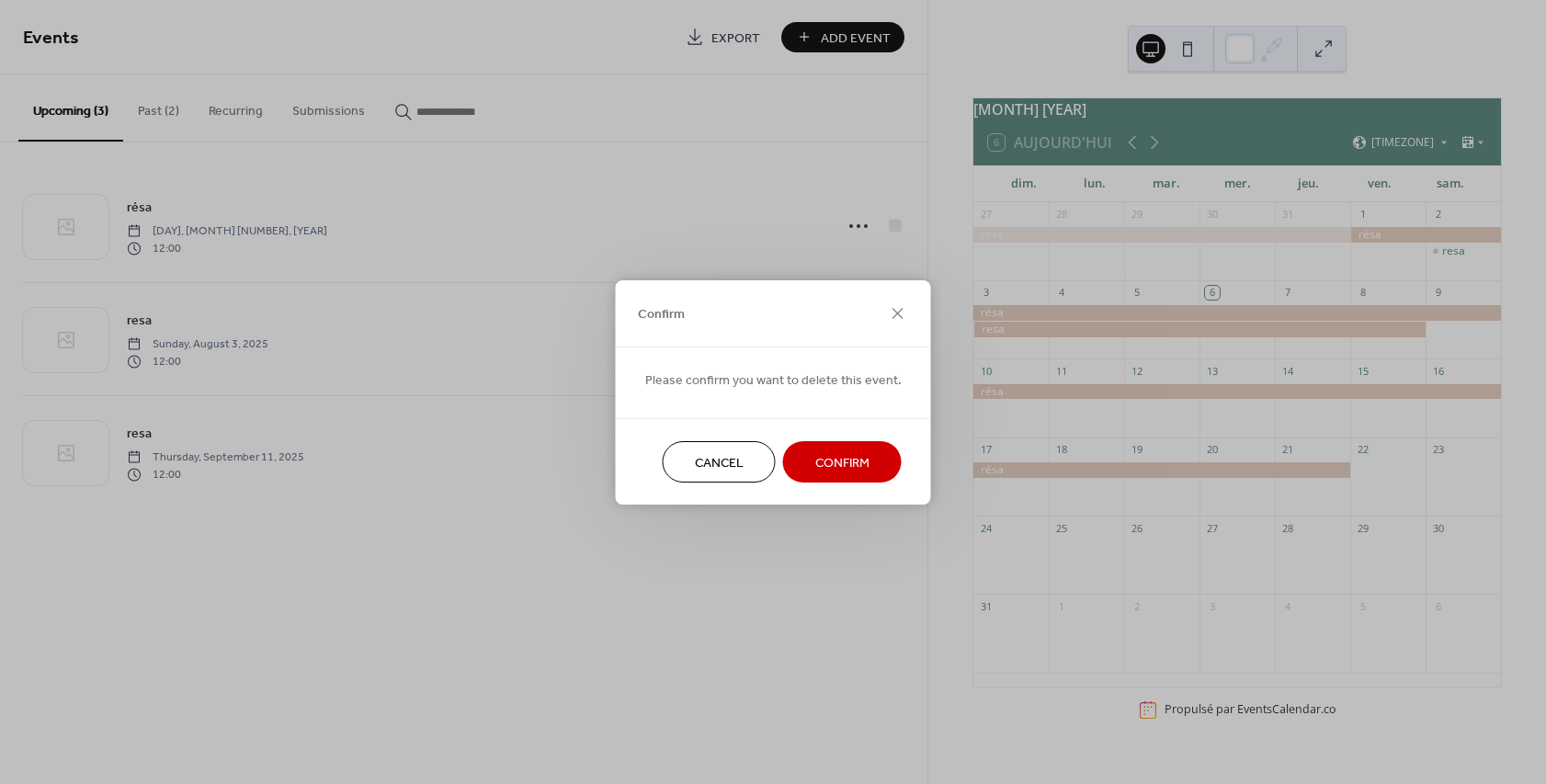 click on "Confirm" at bounding box center (842, 462) 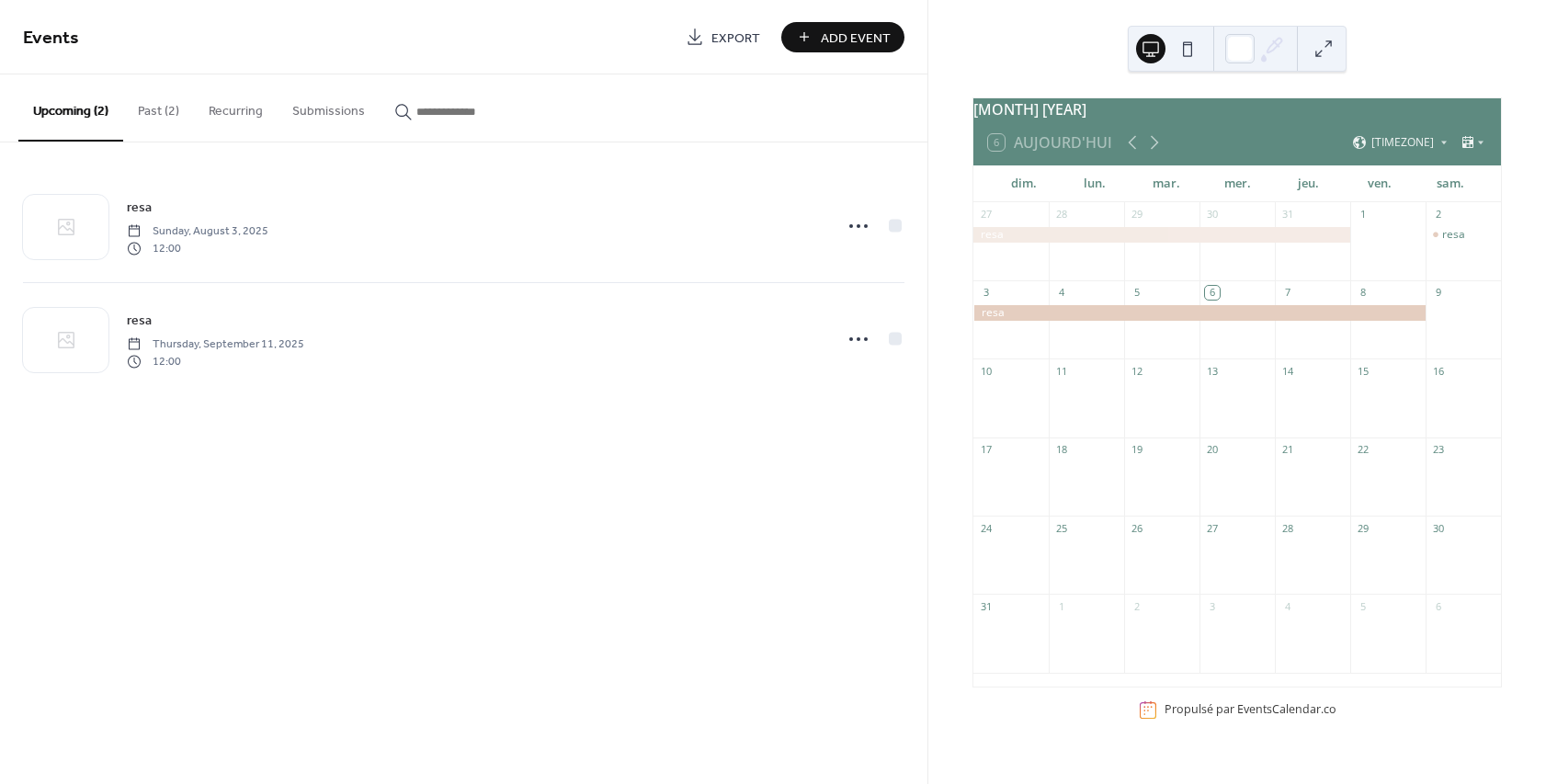 click at bounding box center (1463, 328) 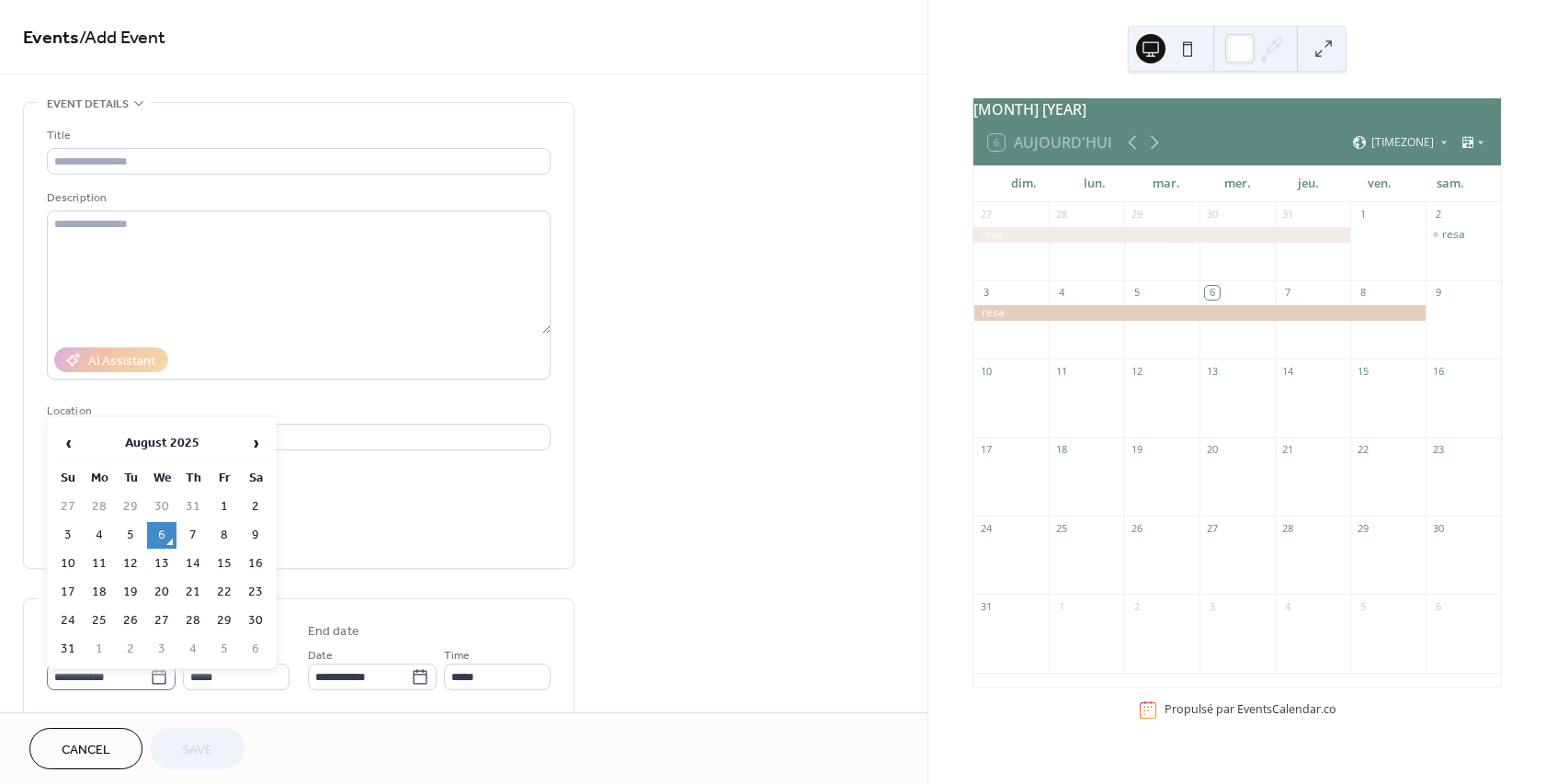 click 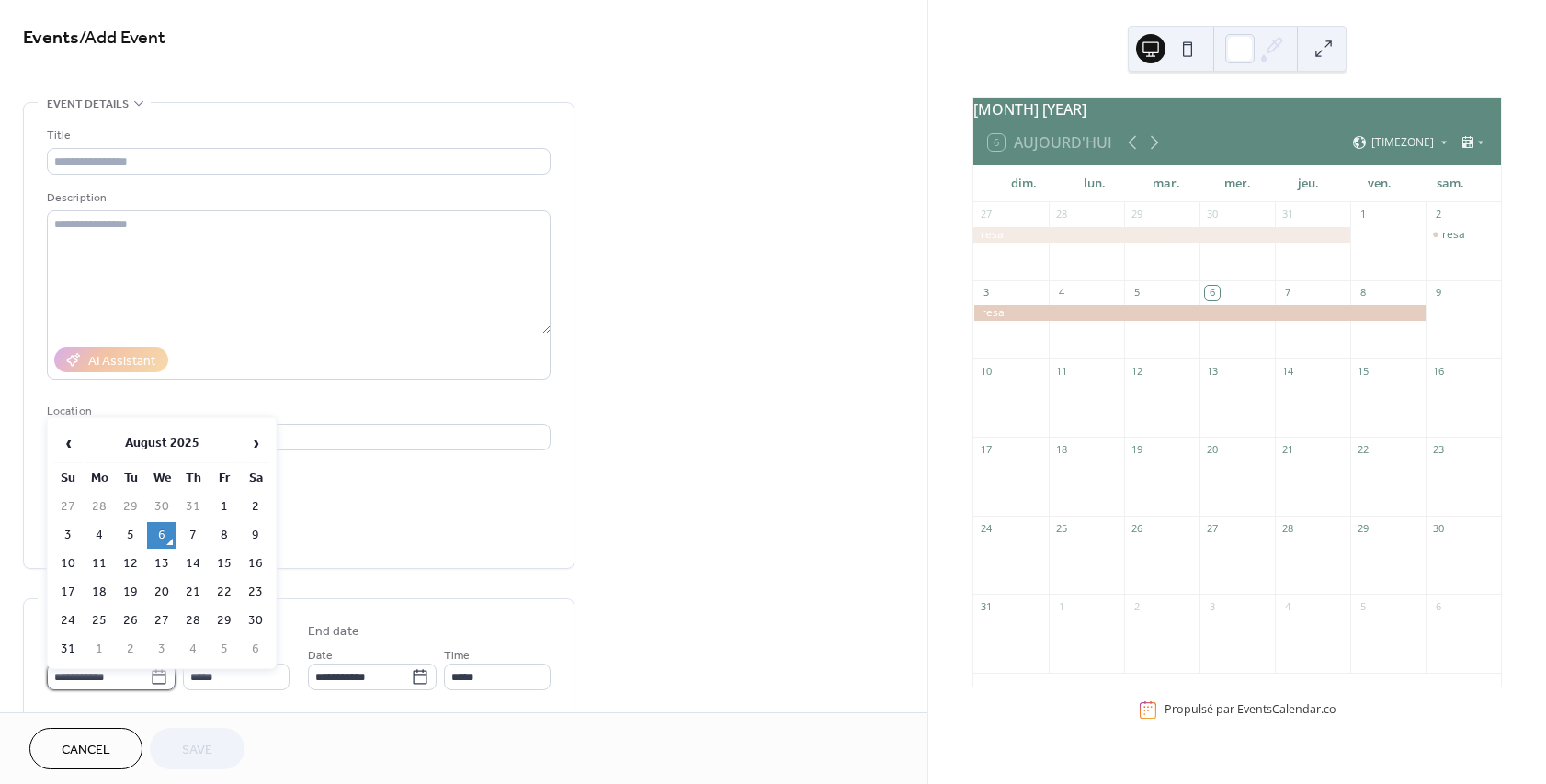 click on "**********" at bounding box center [98, 676] 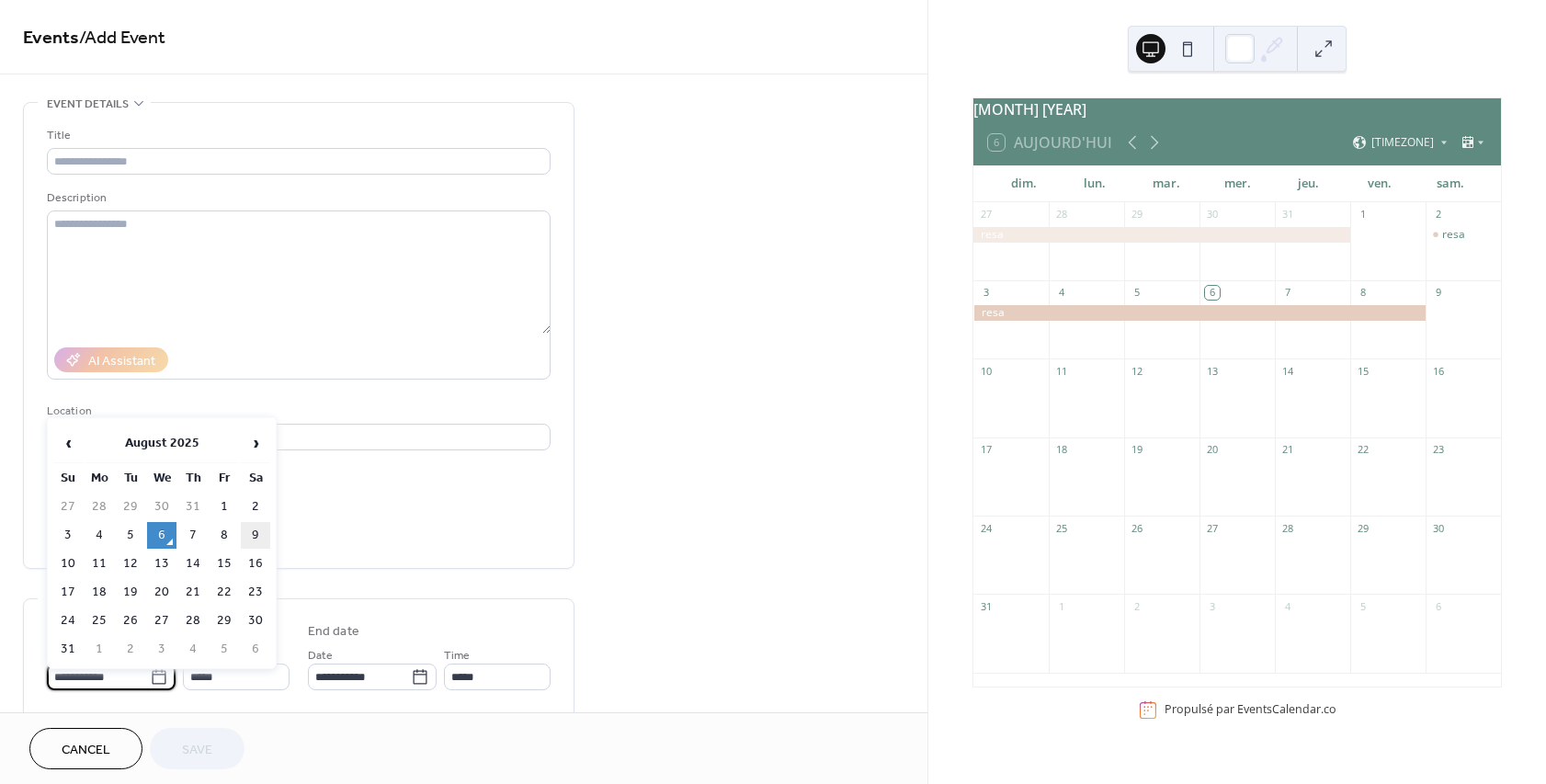 click on "9" at bounding box center (256, 535) 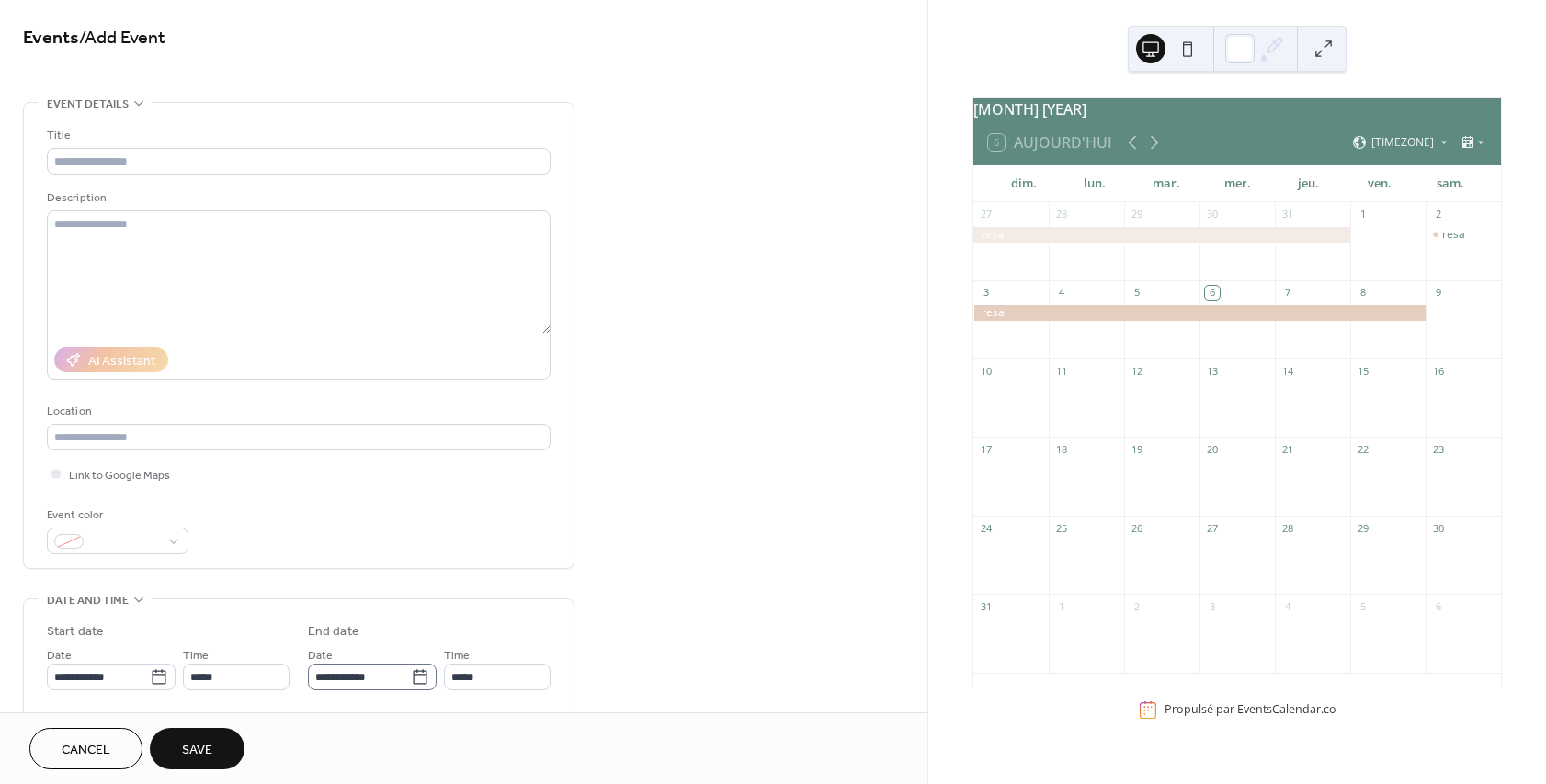 click 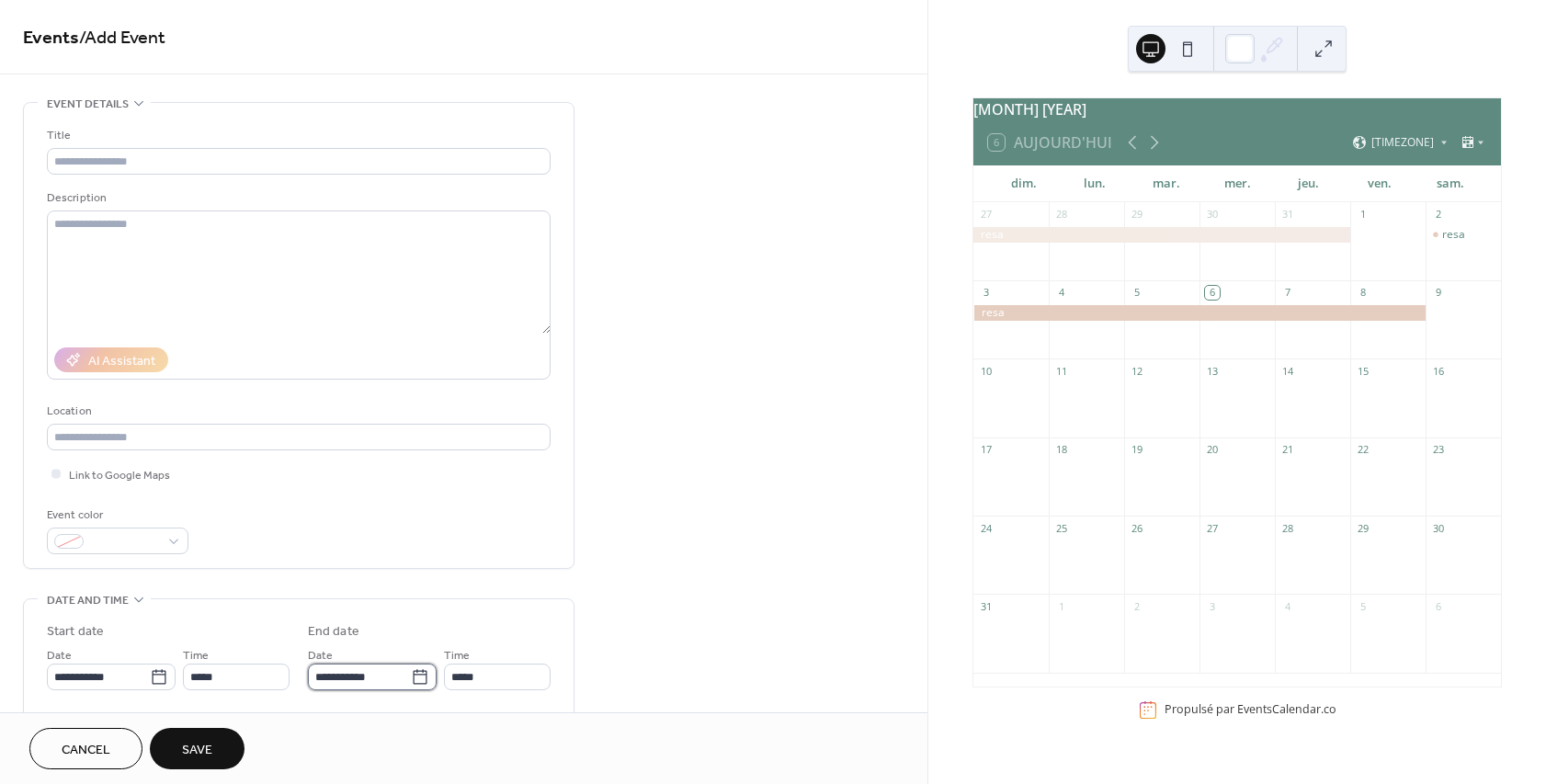 click on "**********" at bounding box center [359, 676] 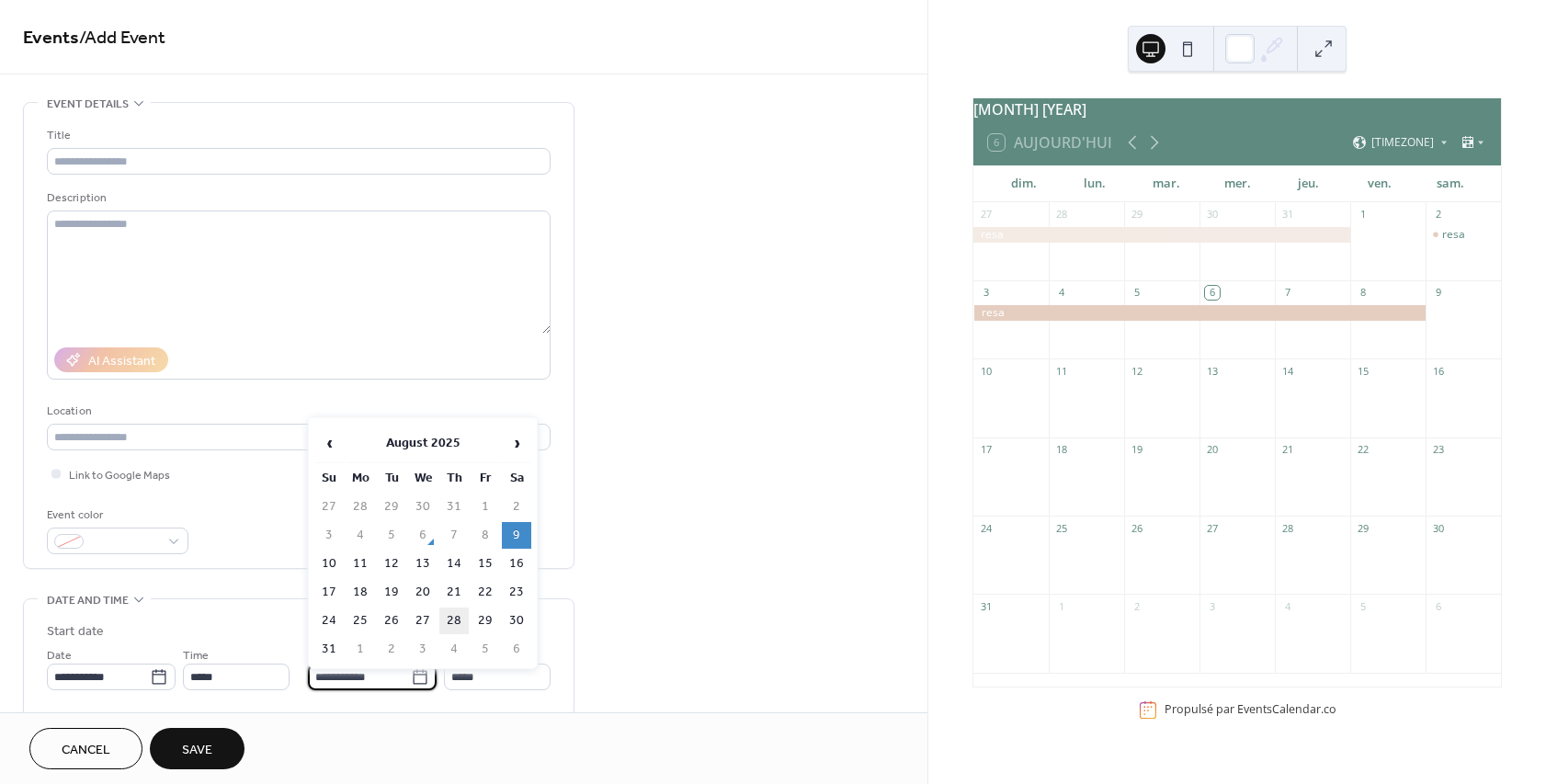 click on "28" at bounding box center [454, 620] 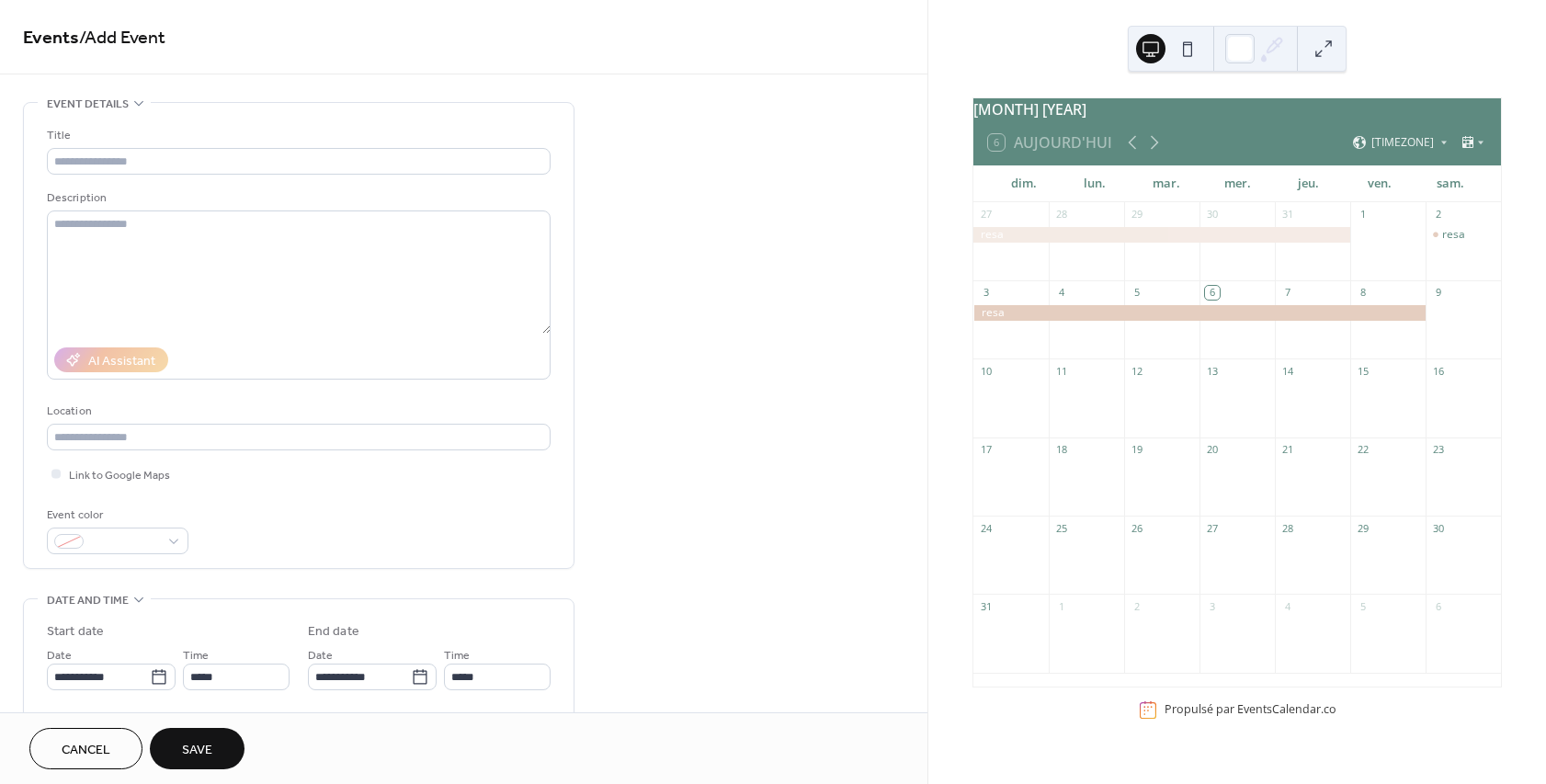 click on "Save" at bounding box center (197, 748) 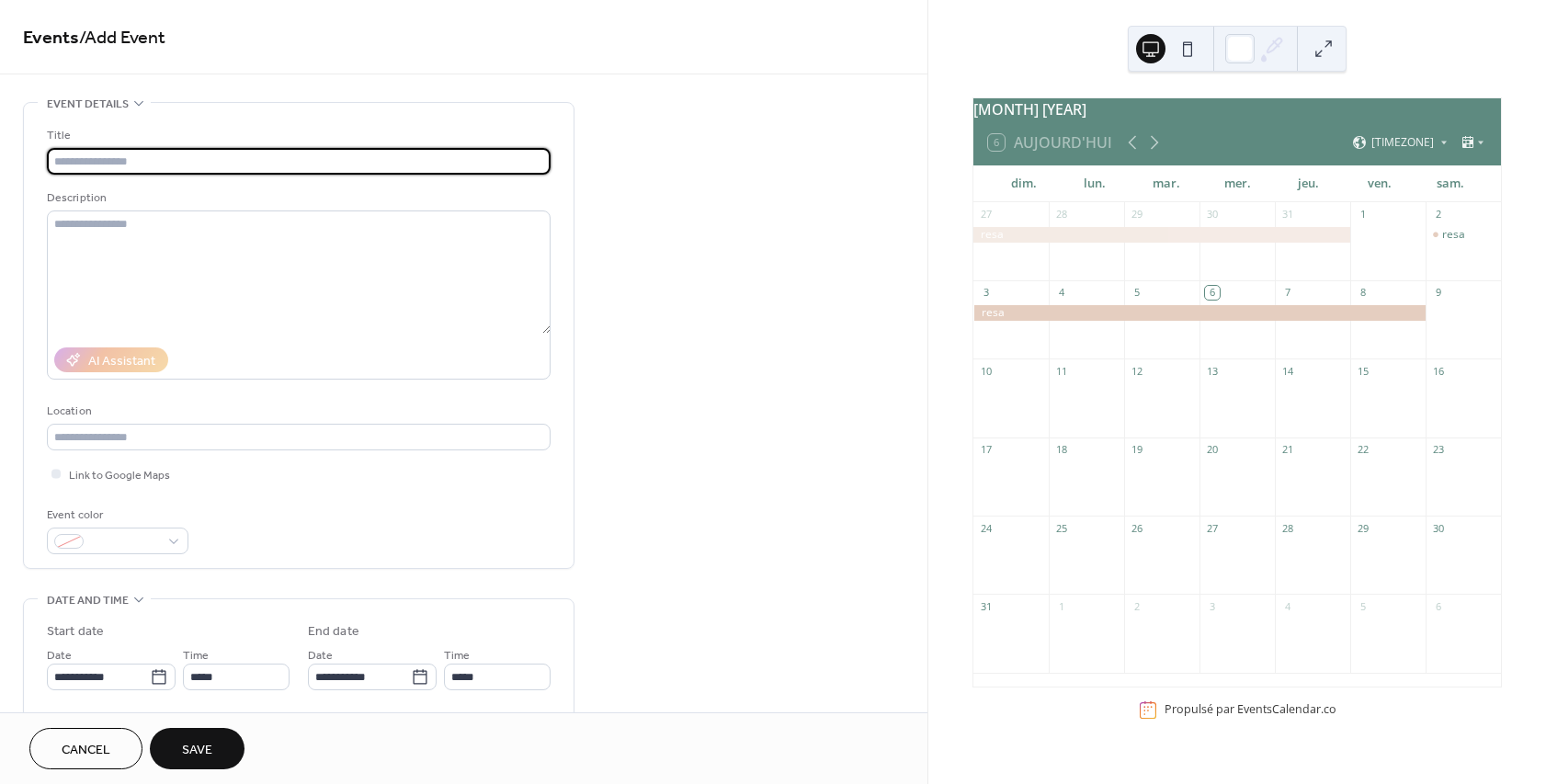 click on "Save" at bounding box center [197, 748] 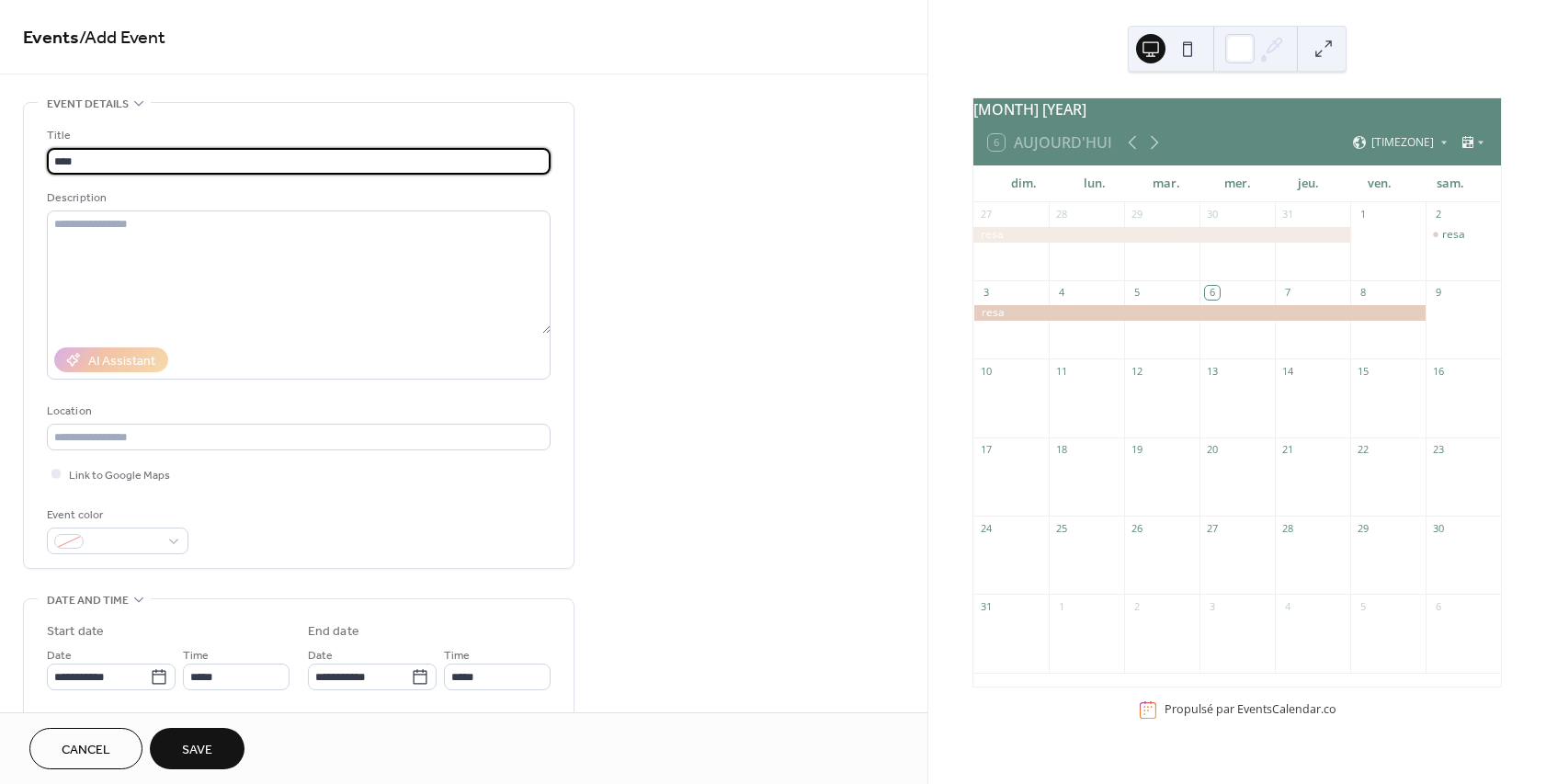 type on "****" 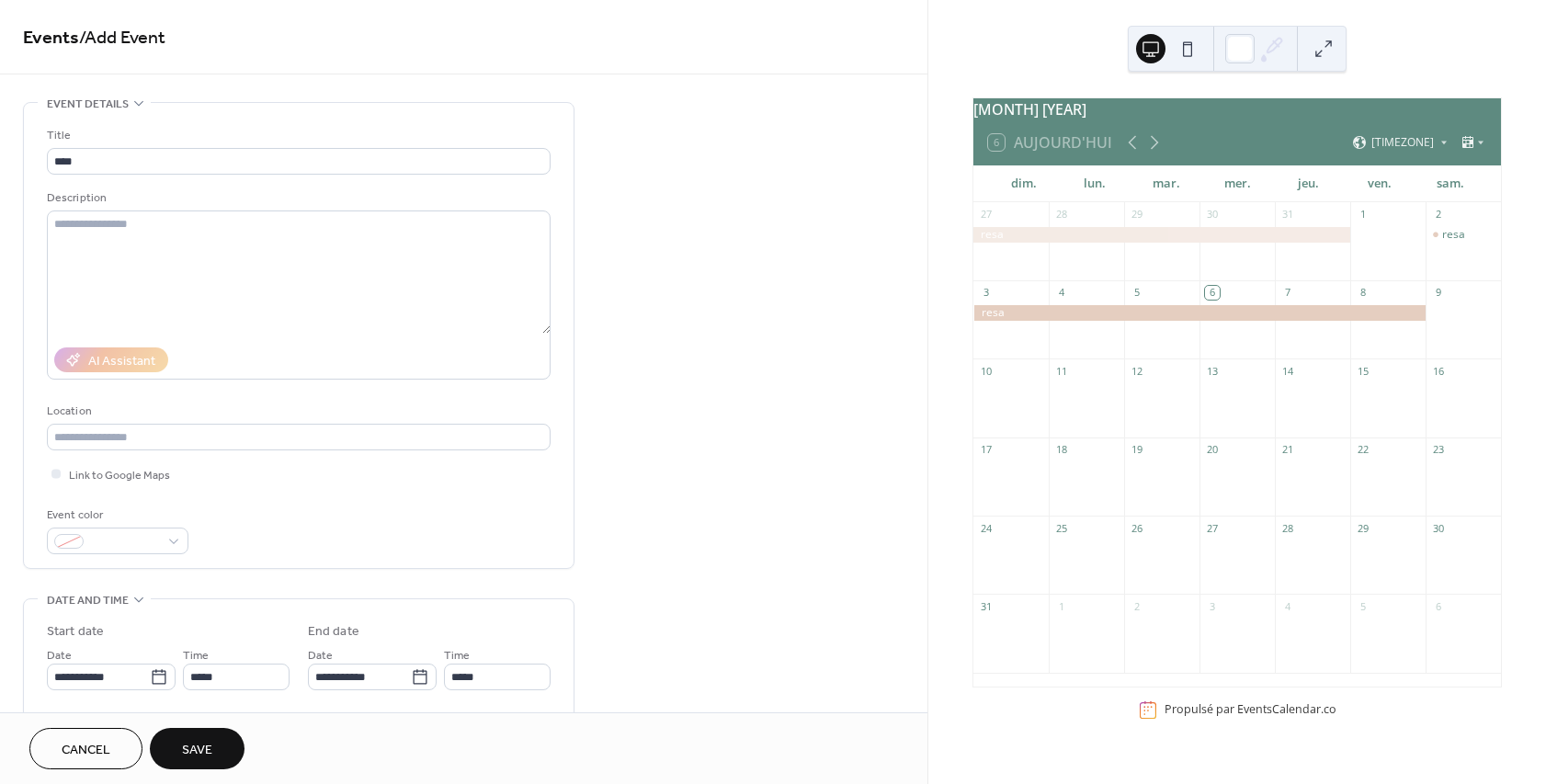 click on "Save" at bounding box center (197, 750) 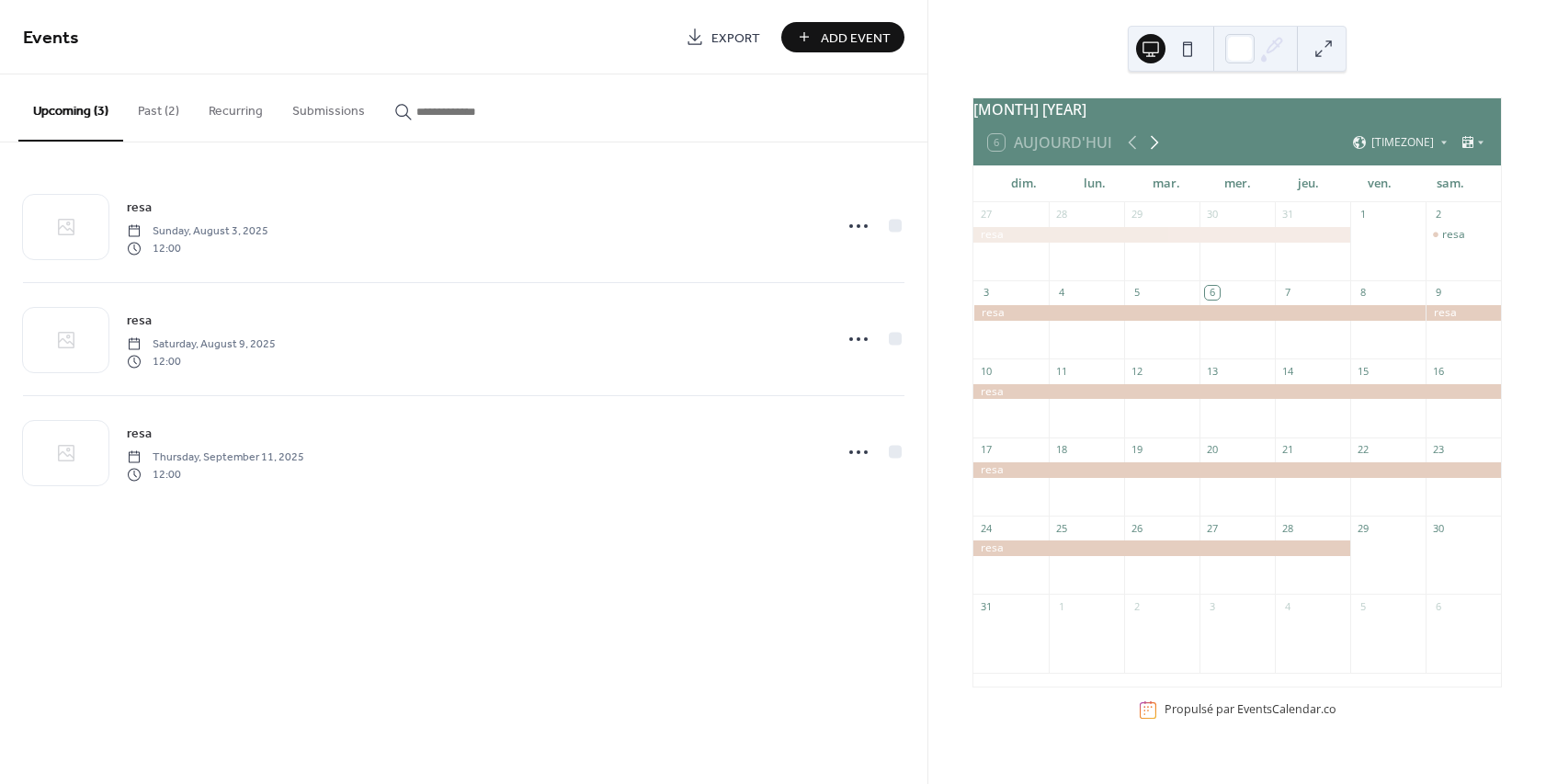 click 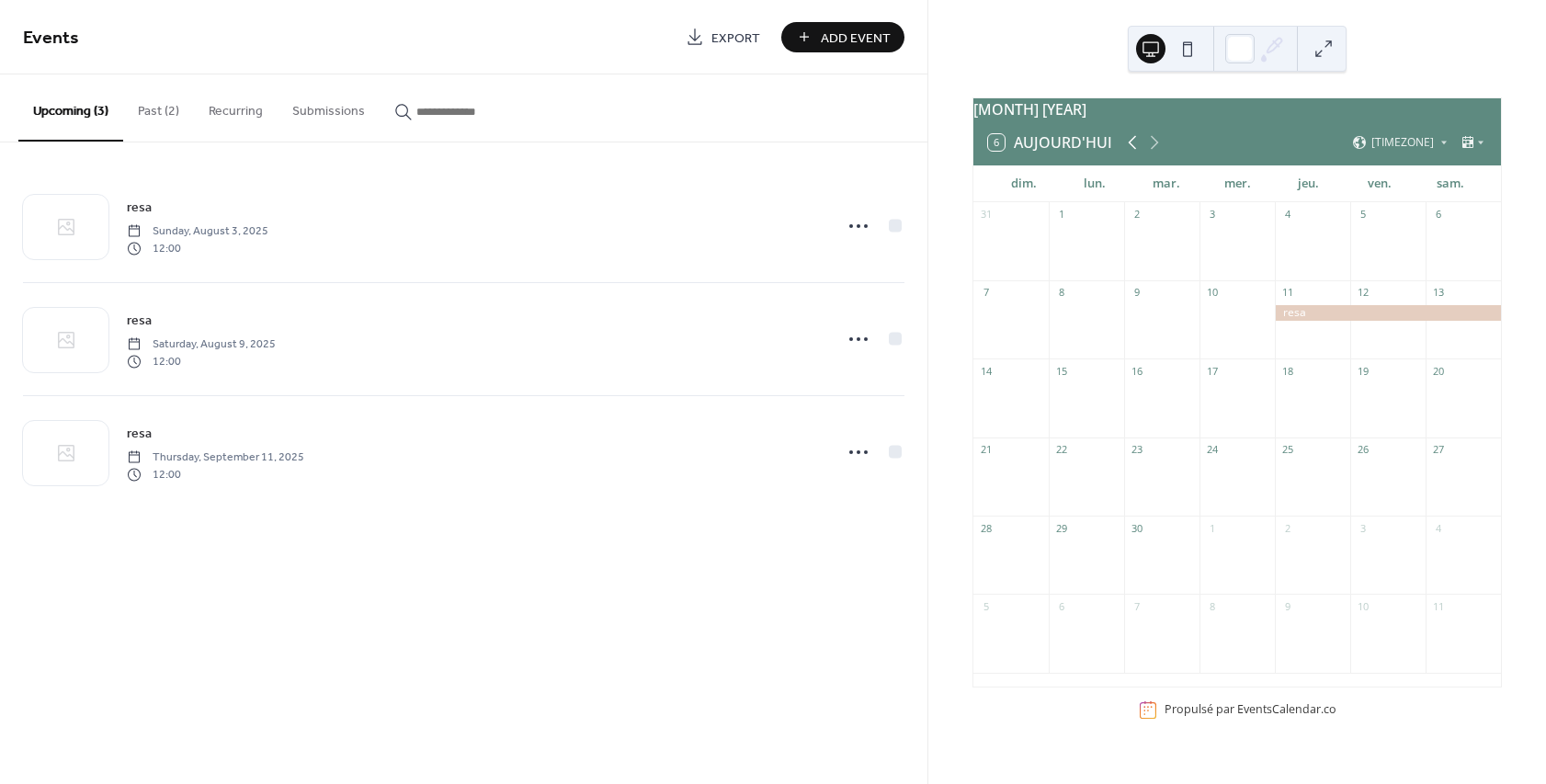 click 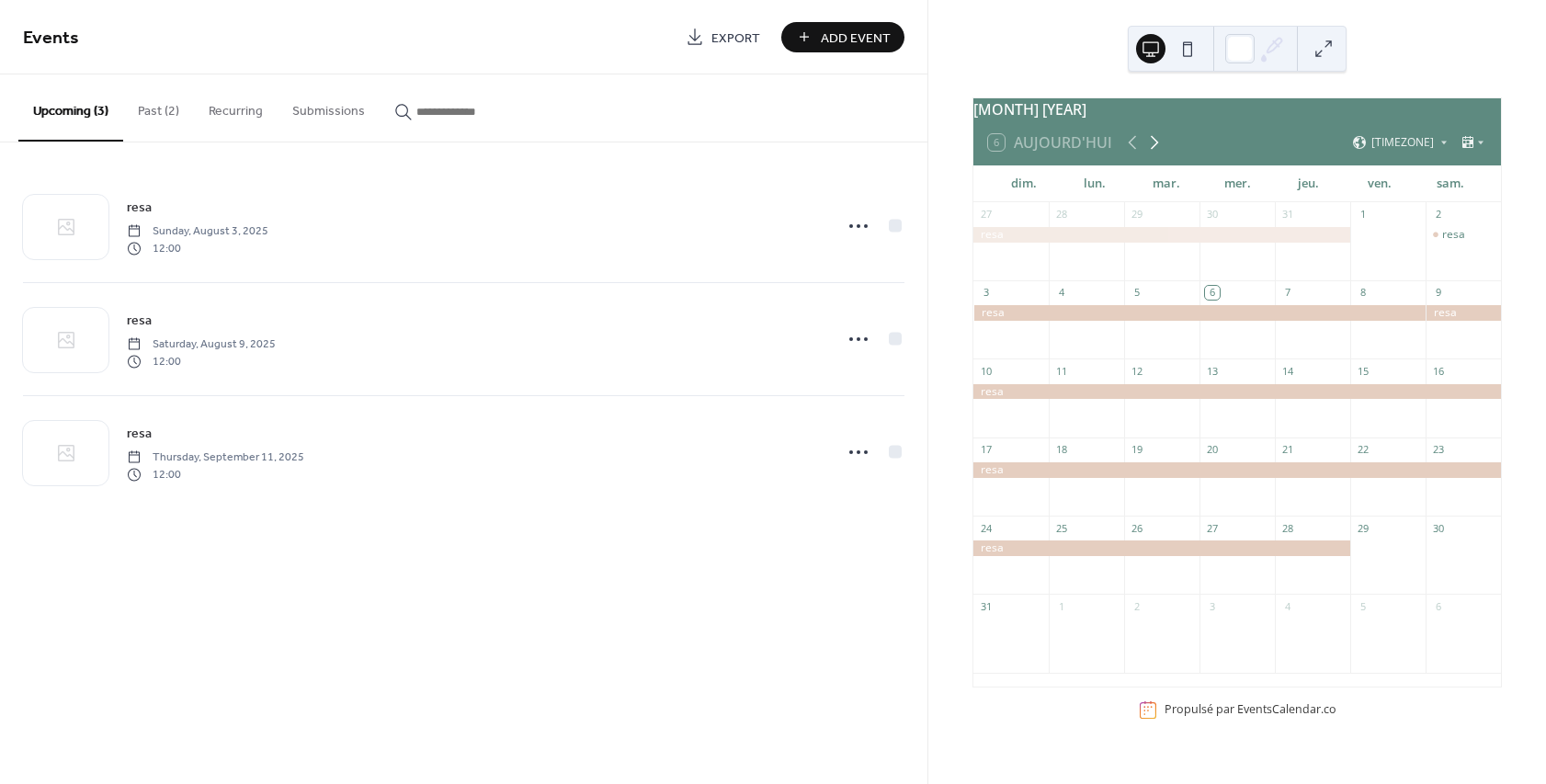 click 